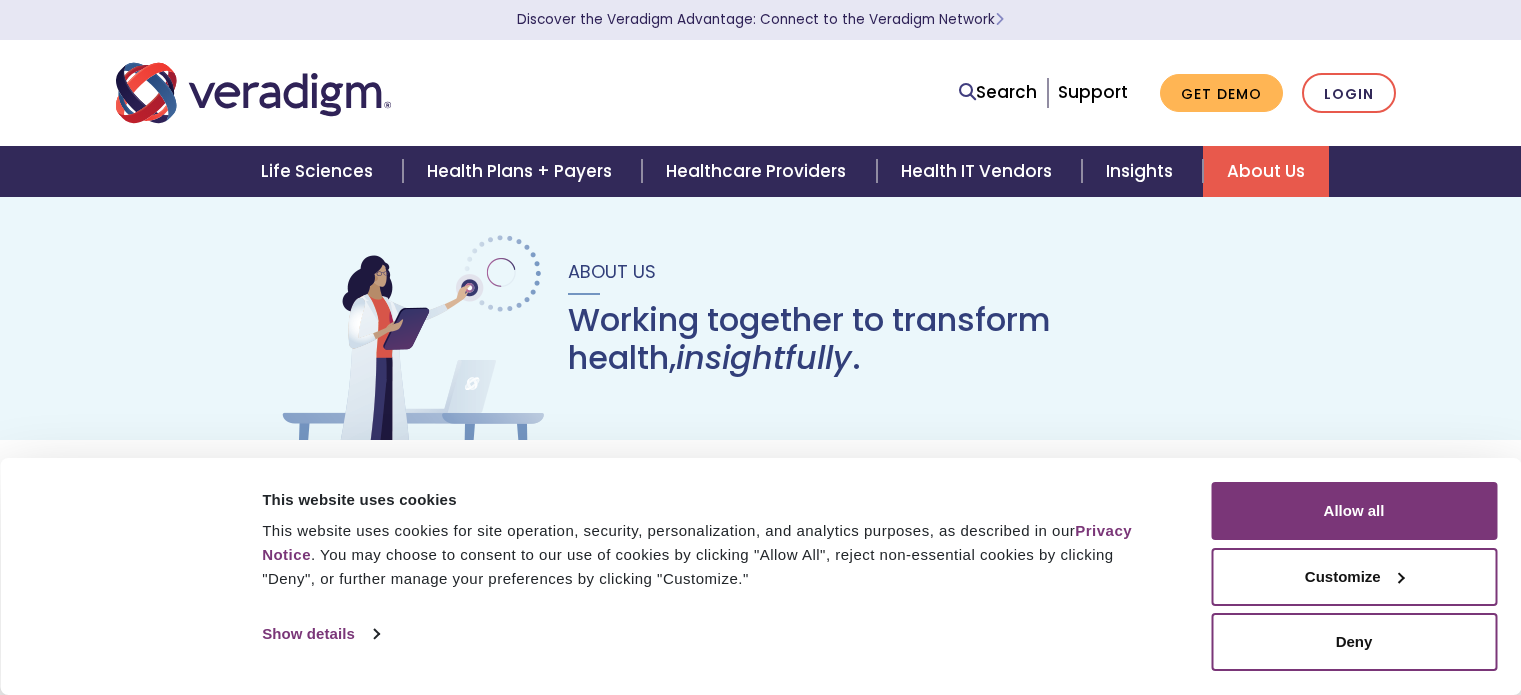 scroll, scrollTop: 0, scrollLeft: 0, axis: both 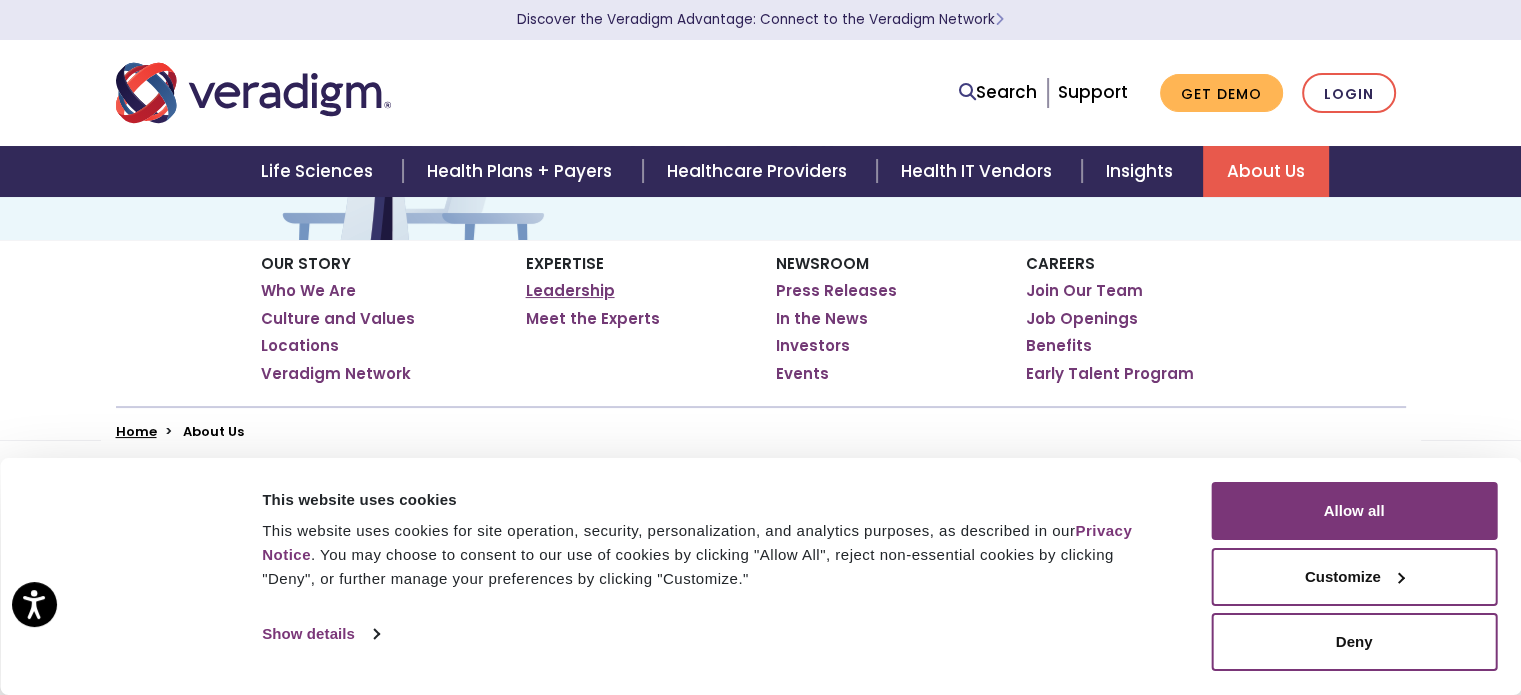 click on "Leadership" at bounding box center [570, 291] 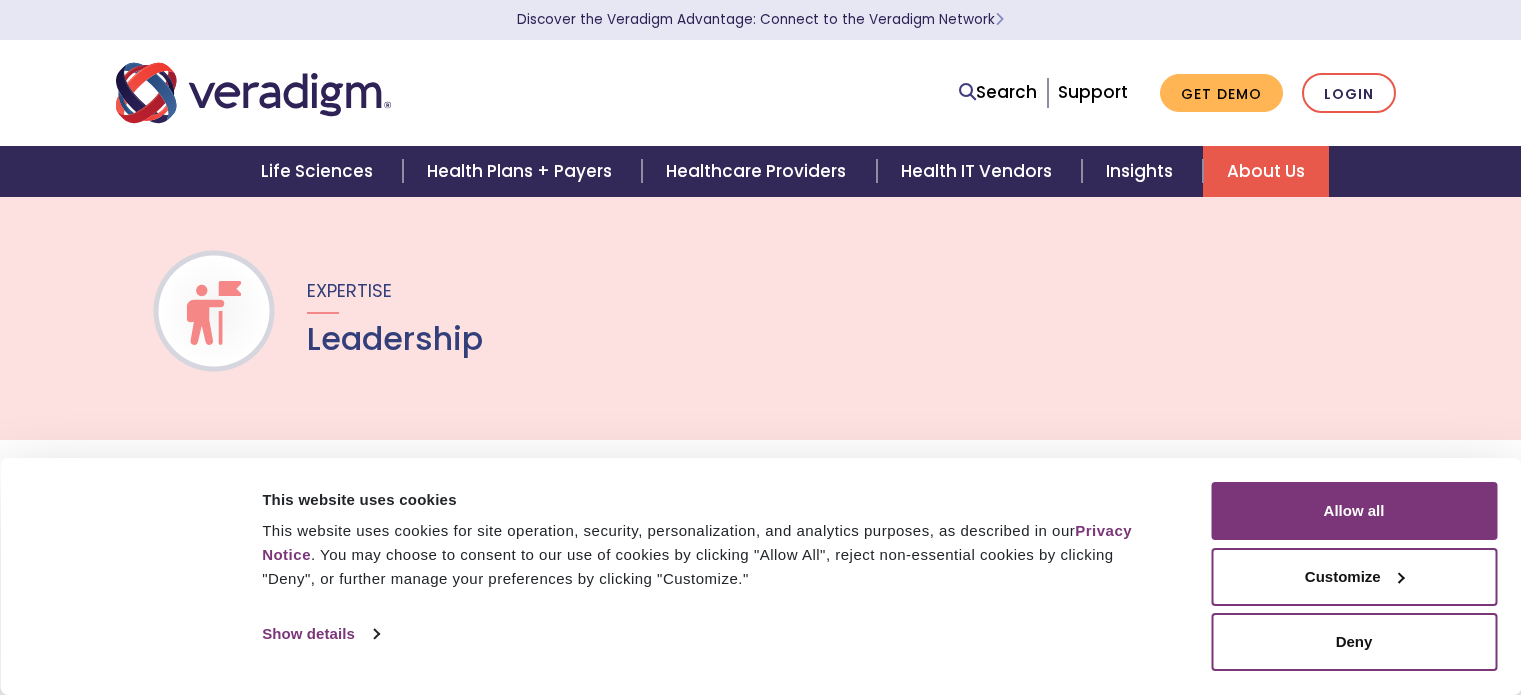 scroll, scrollTop: 0, scrollLeft: 0, axis: both 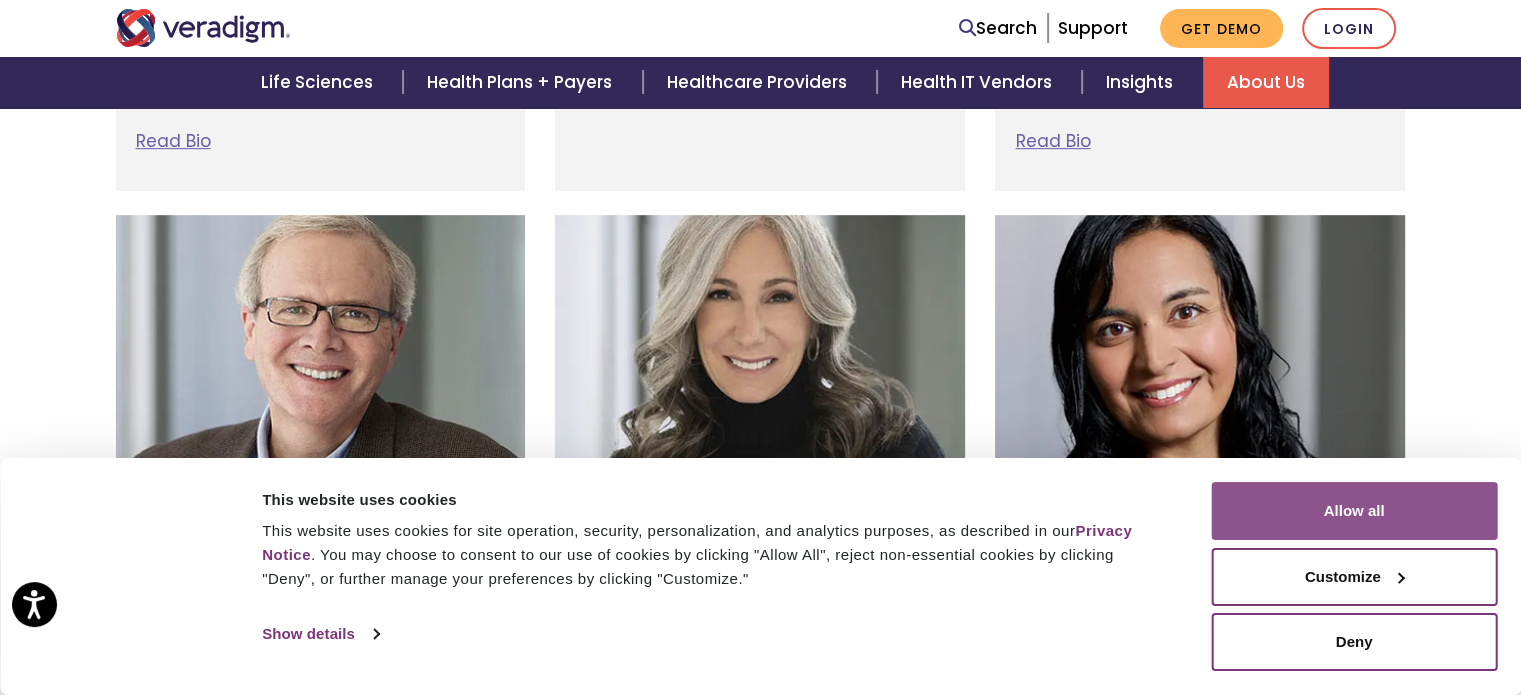 click on "Allow all" at bounding box center (1354, 511) 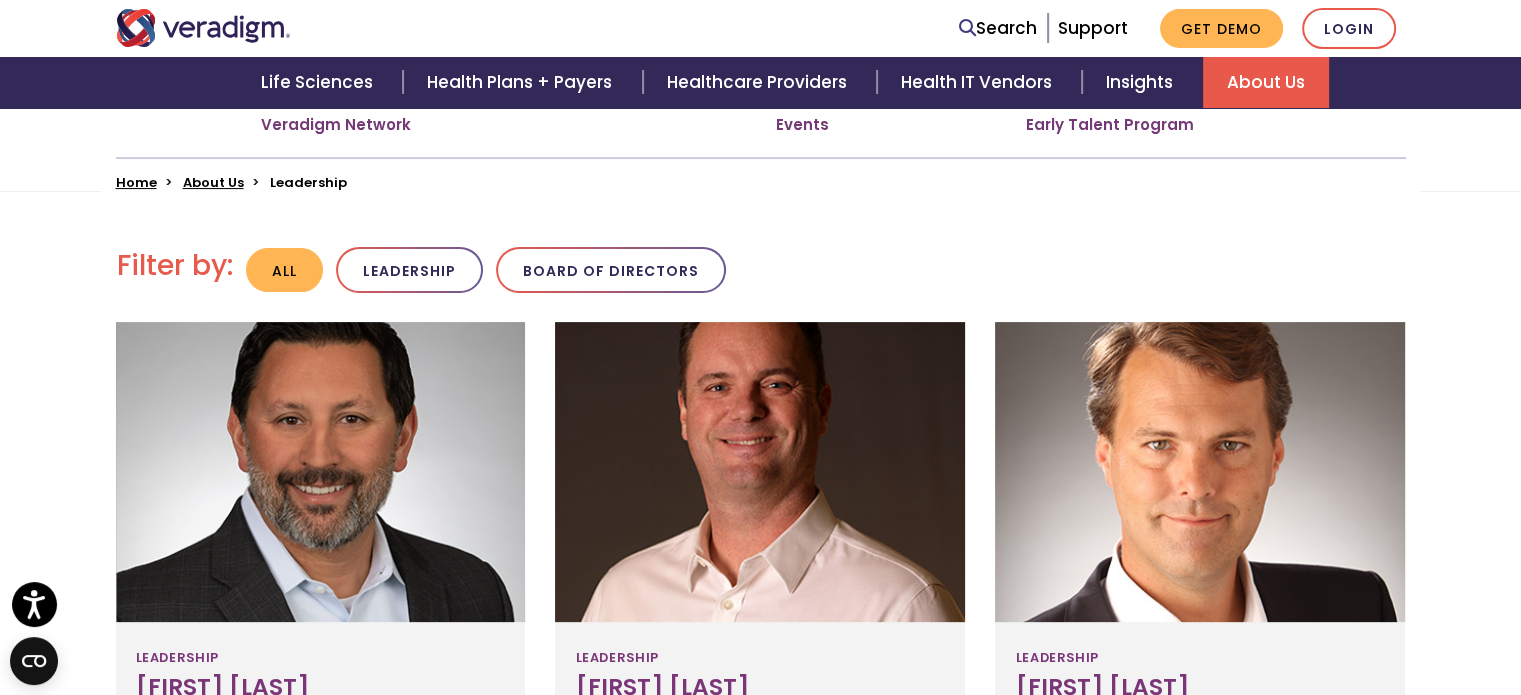 scroll, scrollTop: 301, scrollLeft: 0, axis: vertical 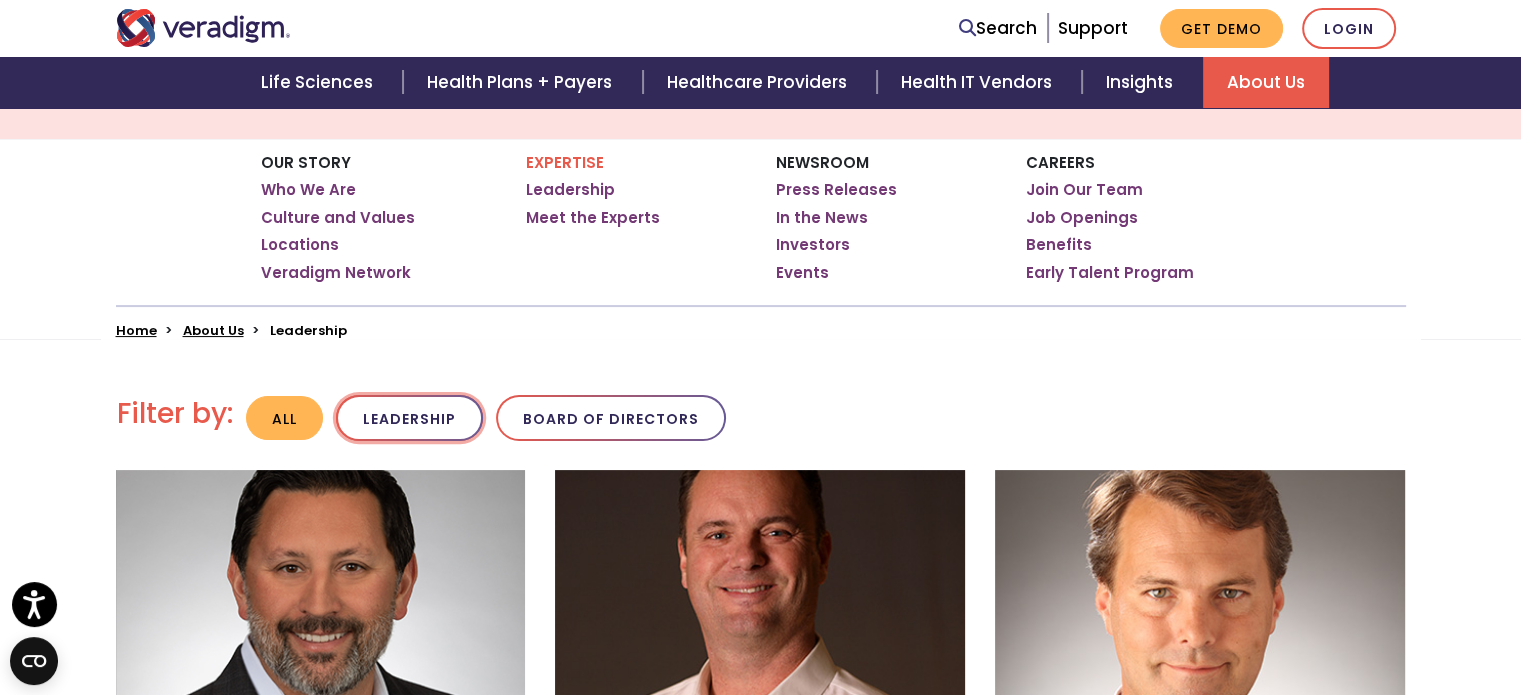 click on "Leadership" at bounding box center [409, 418] 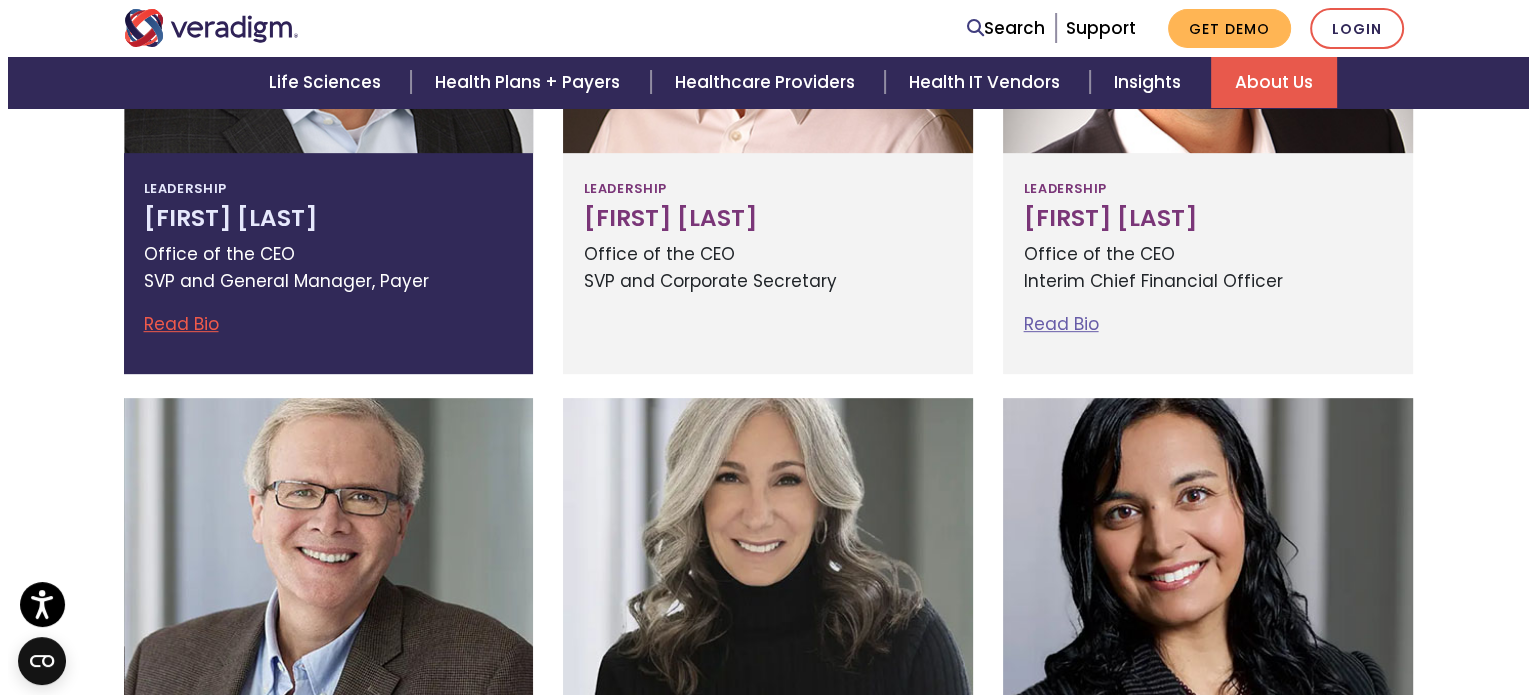 scroll, scrollTop: 801, scrollLeft: 0, axis: vertical 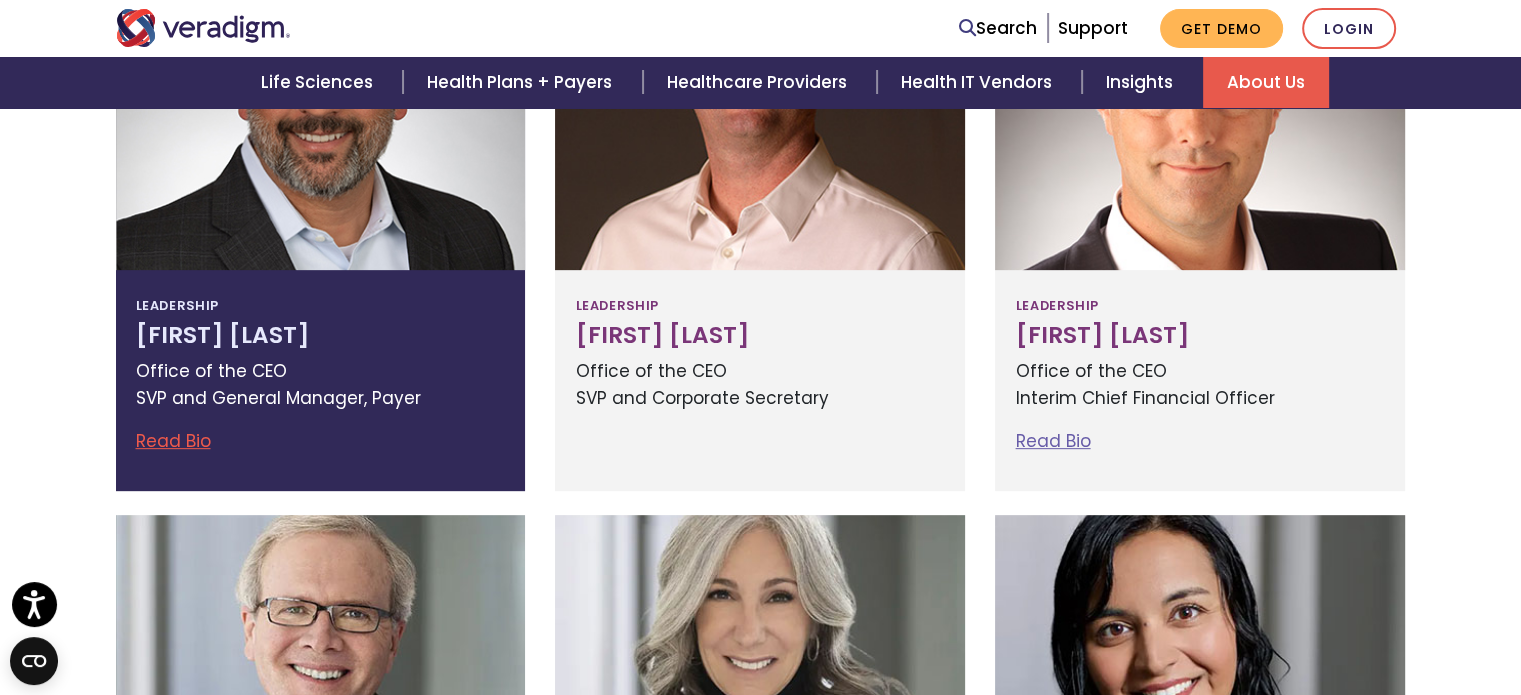 click on "Read Bio" at bounding box center (173, 441) 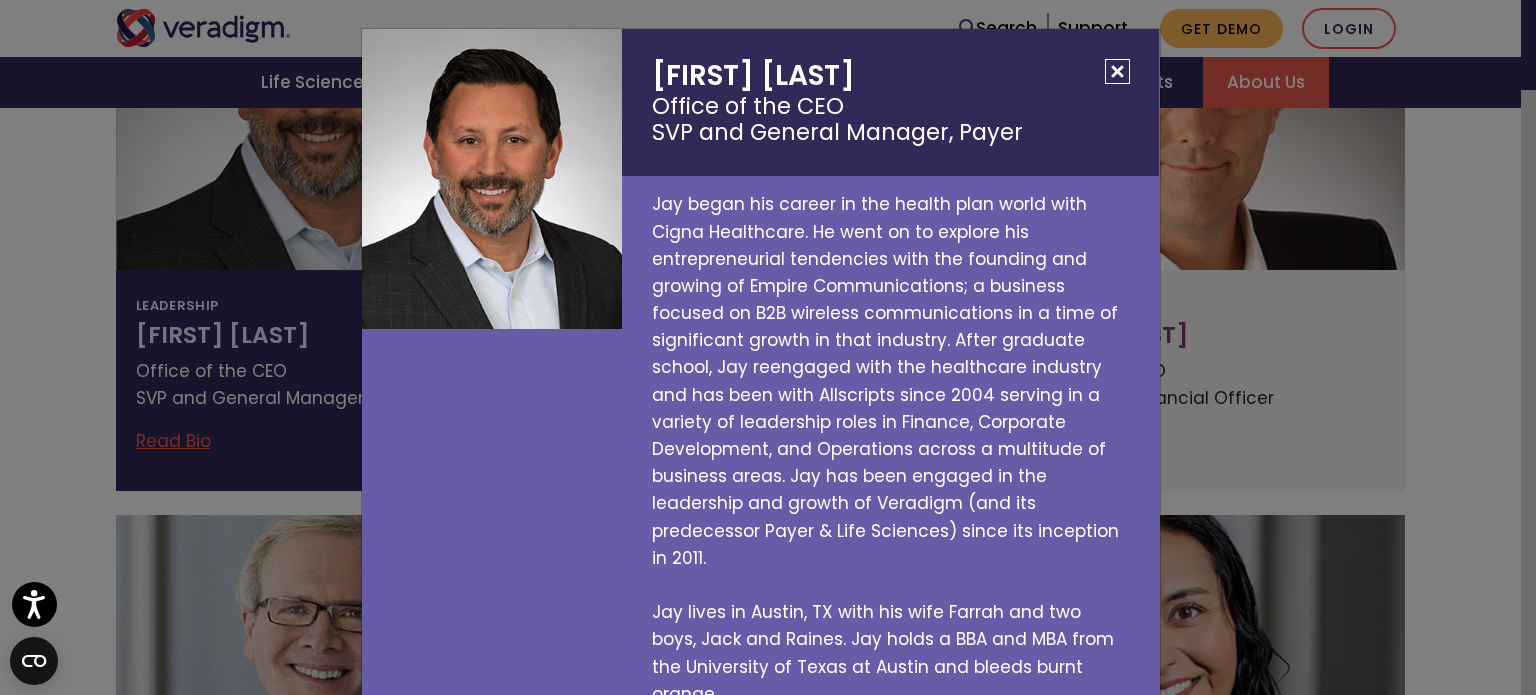 scroll, scrollTop: 2, scrollLeft: 0, axis: vertical 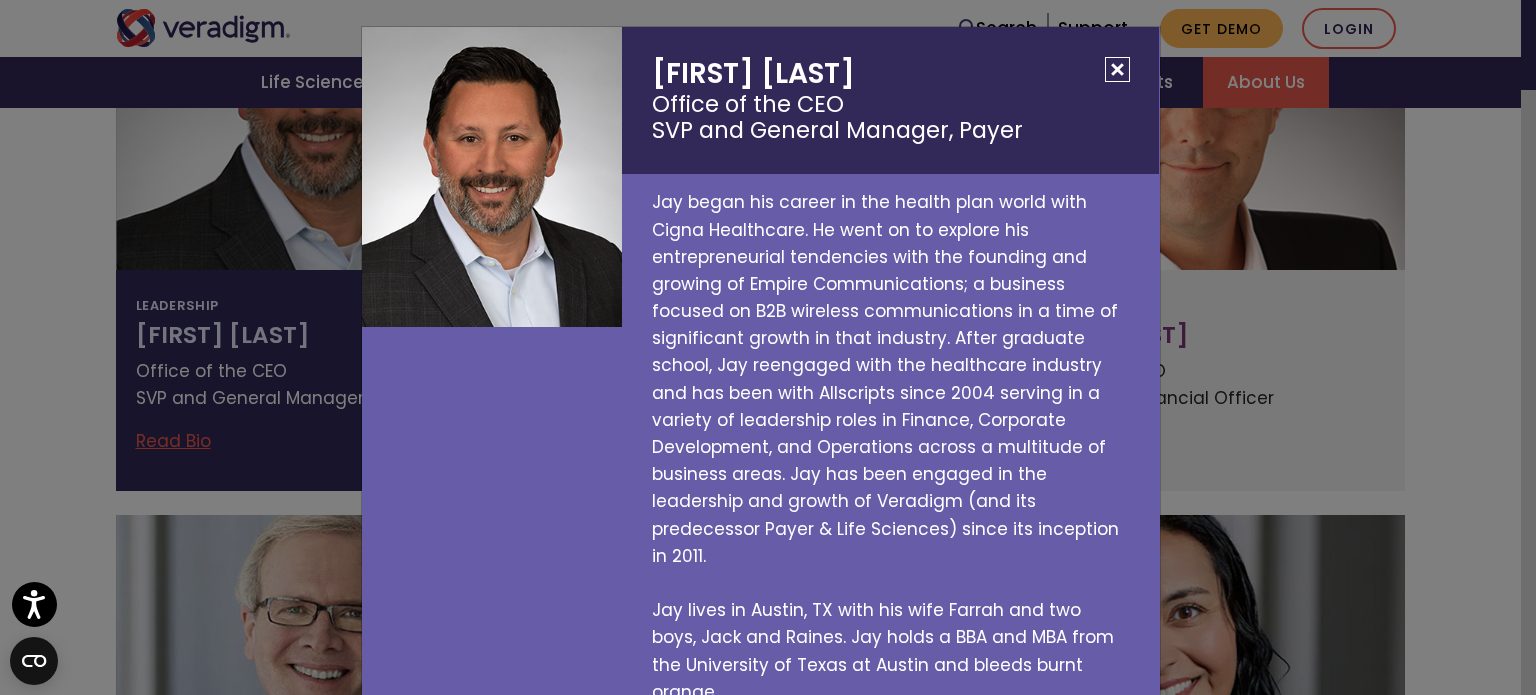 drag, startPoint x: 1106, startPoint y: 69, endPoint x: 1102, endPoint y: 82, distance: 13.601471 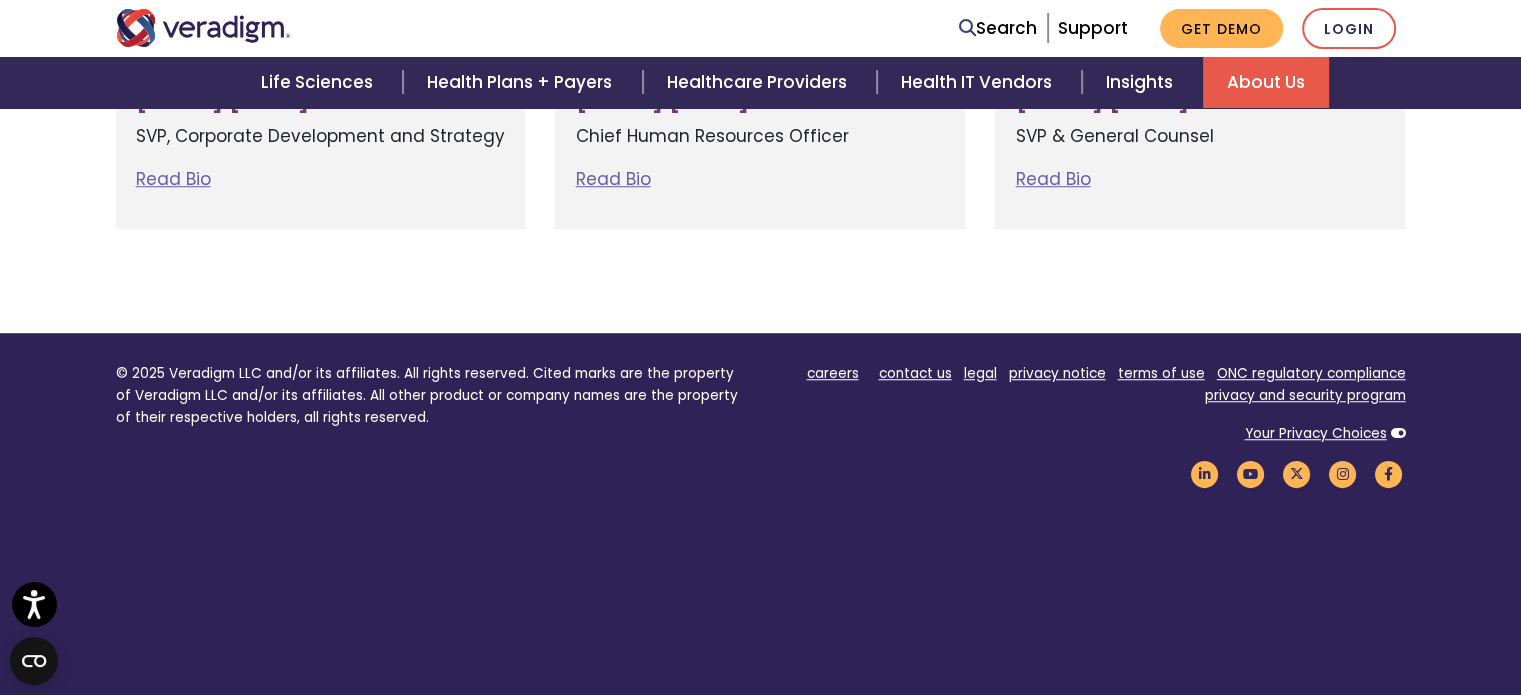 scroll, scrollTop: 1547, scrollLeft: 0, axis: vertical 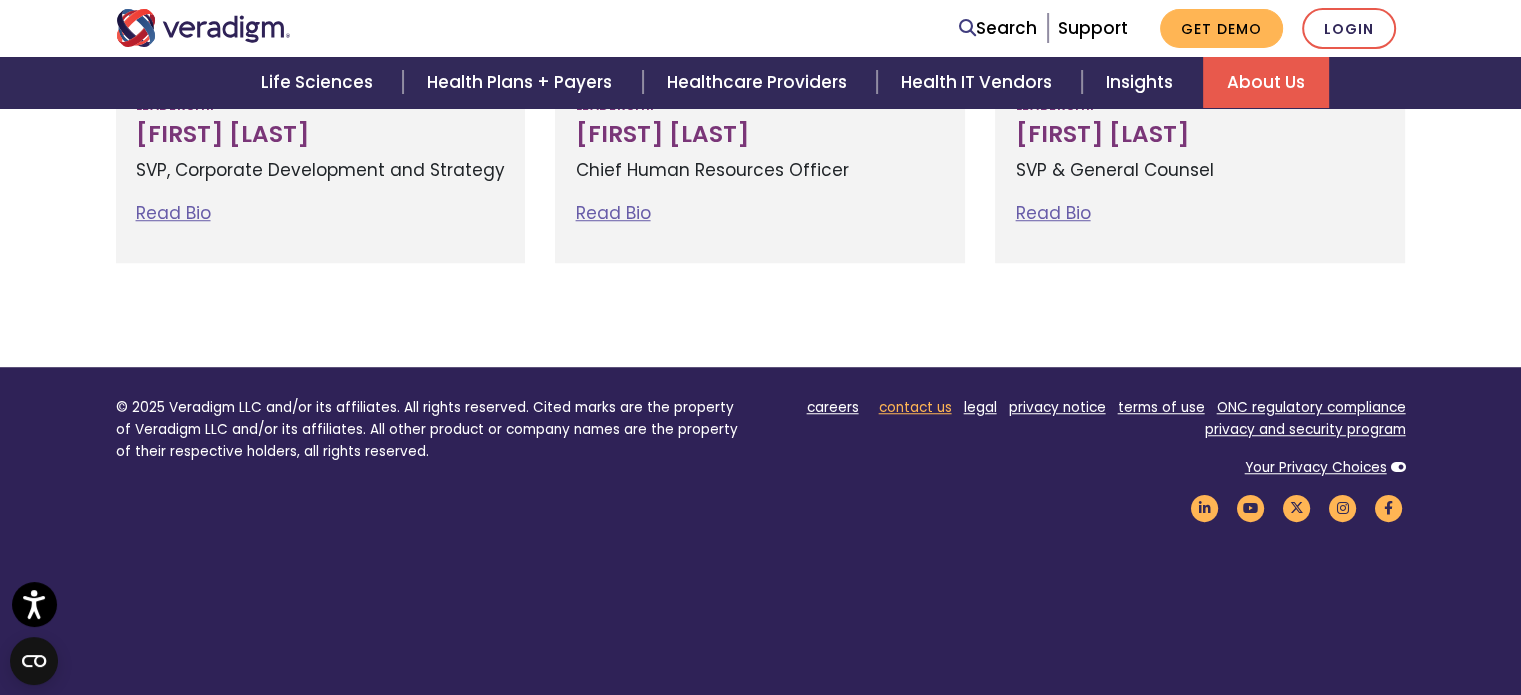 click on "contact us" at bounding box center [915, 407] 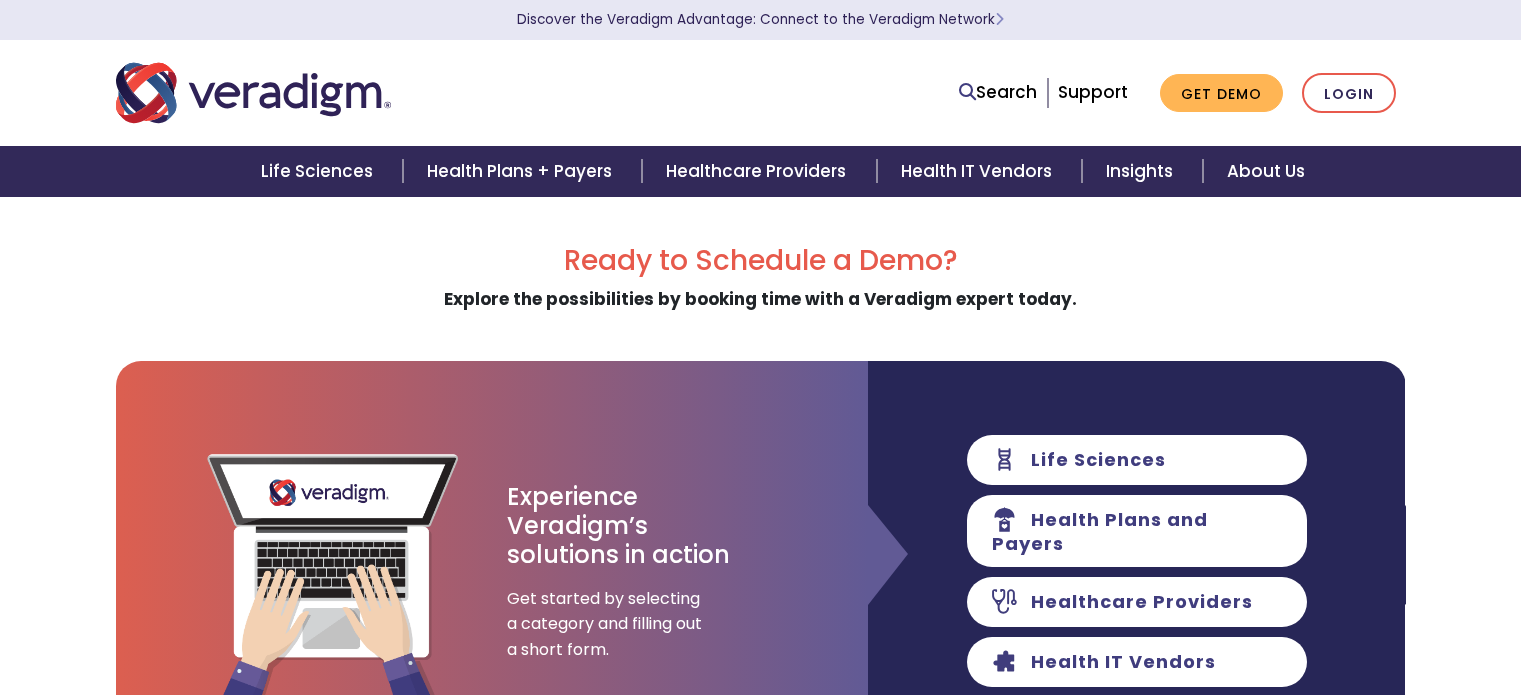 scroll, scrollTop: 0, scrollLeft: 0, axis: both 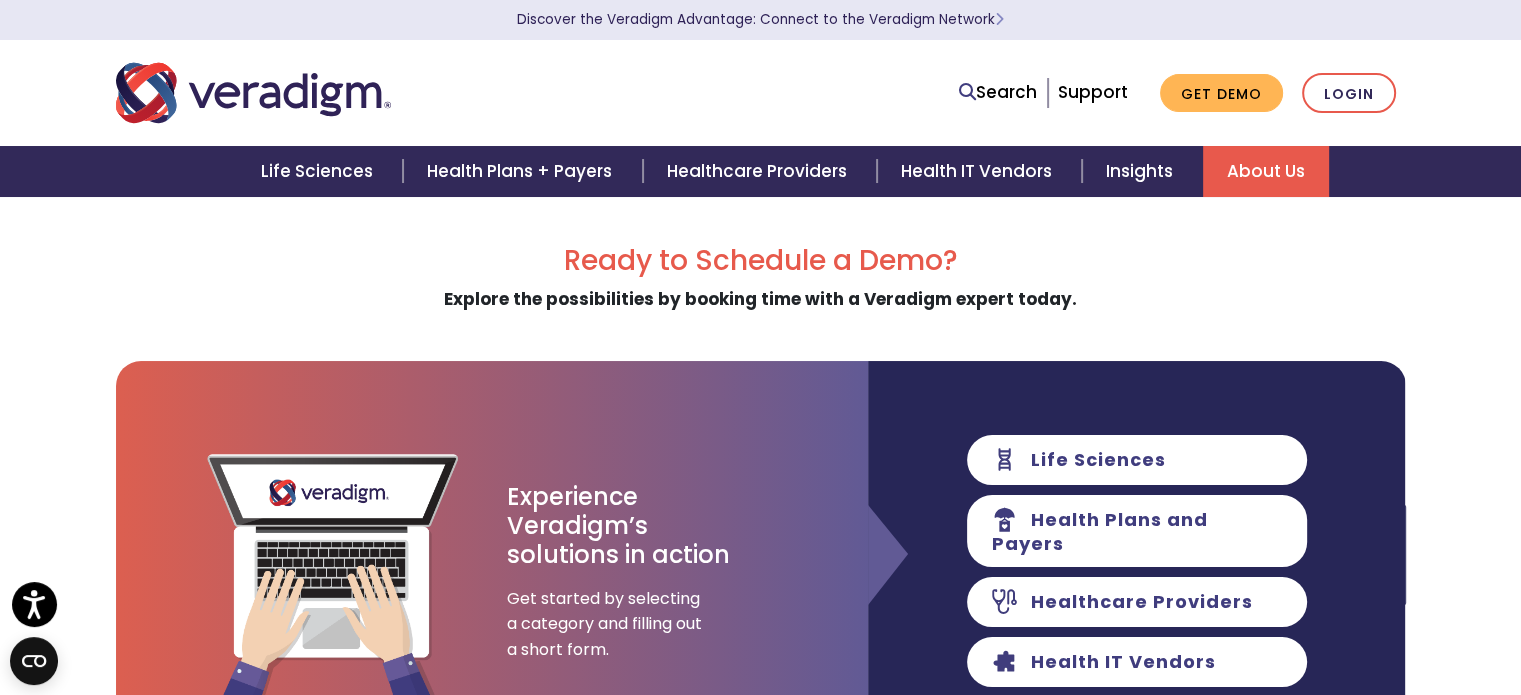 click on "About Us" at bounding box center [1266, 171] 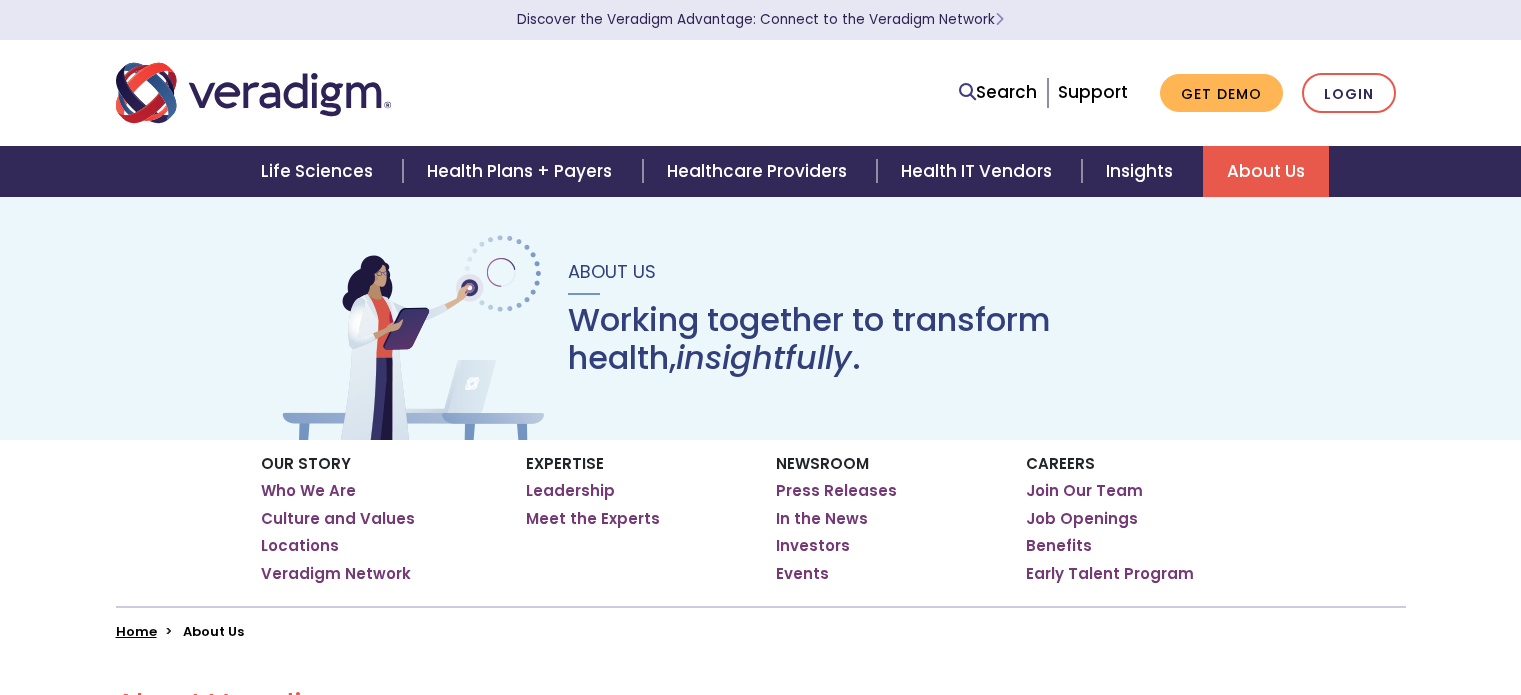 scroll, scrollTop: 0, scrollLeft: 0, axis: both 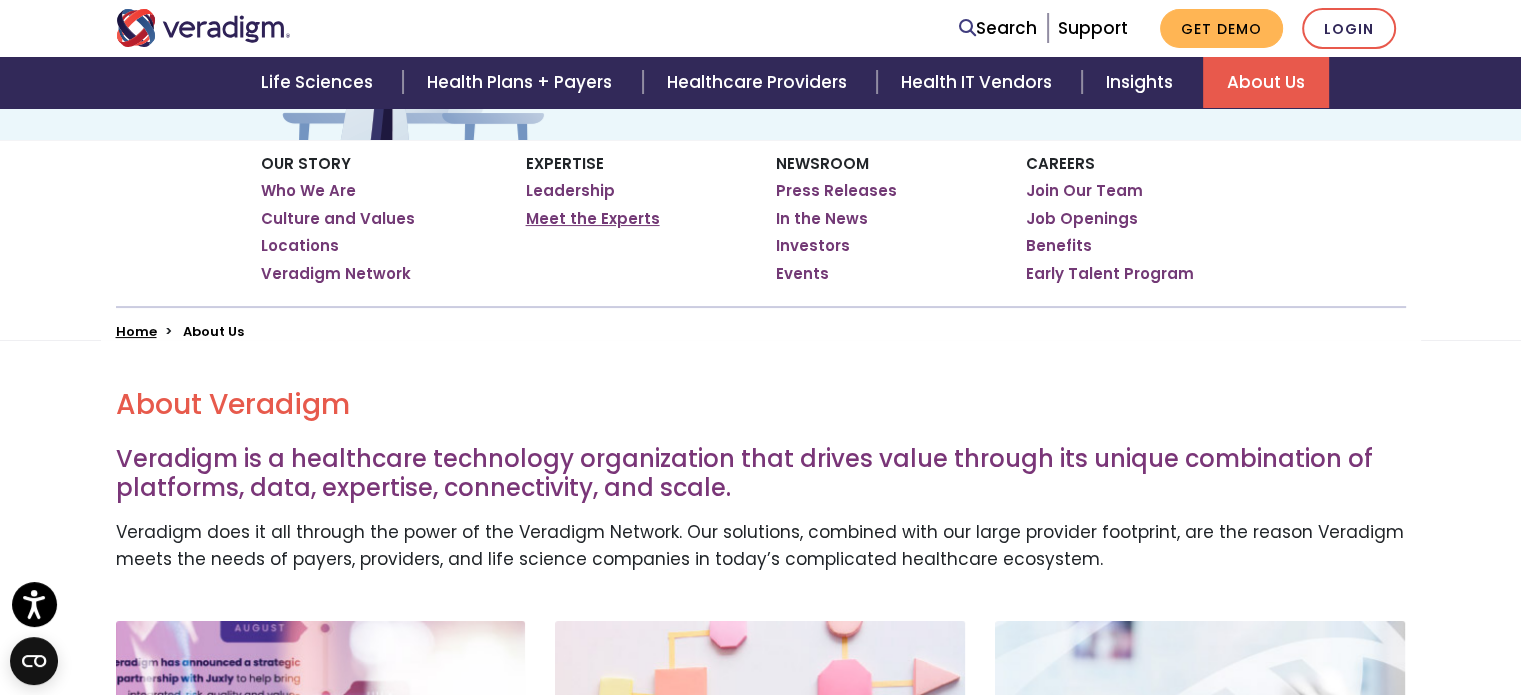 click on "Meet the Experts" at bounding box center (593, 219) 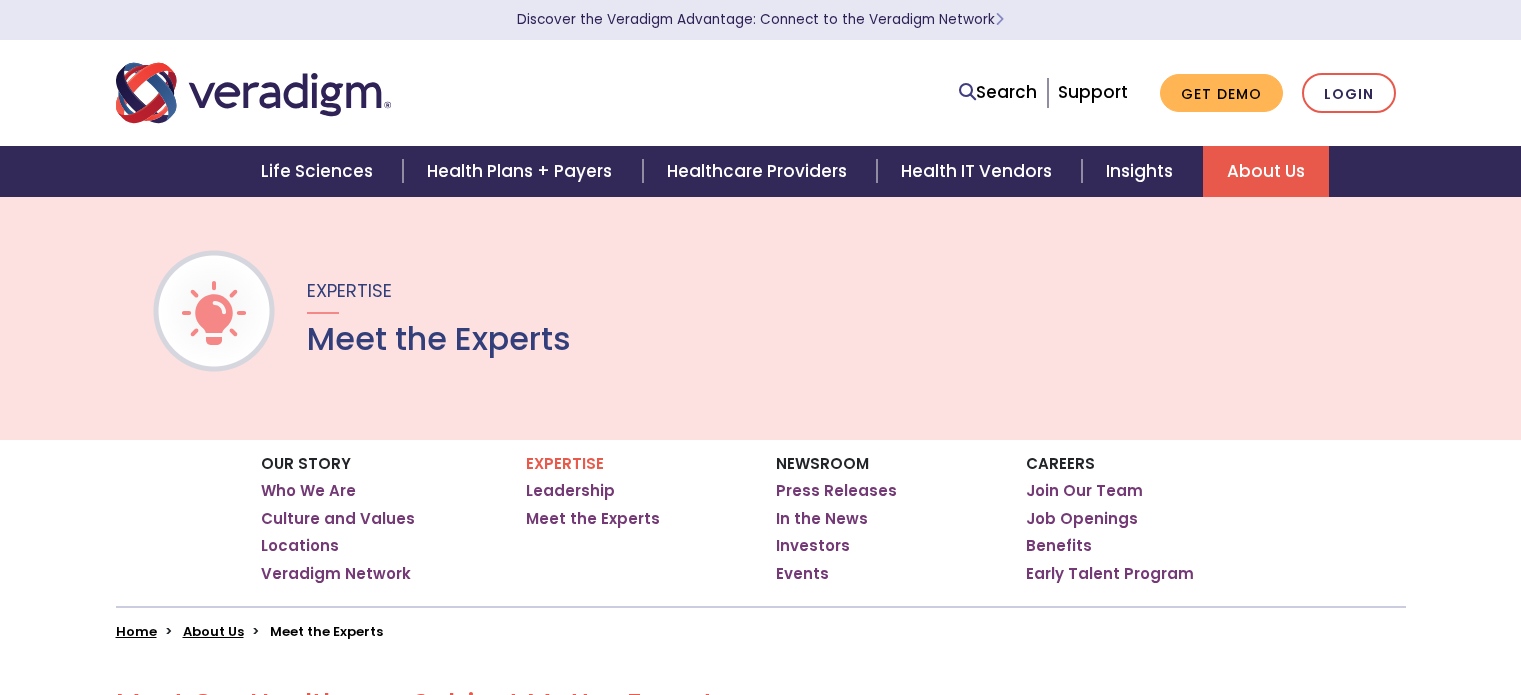 scroll, scrollTop: 0, scrollLeft: 0, axis: both 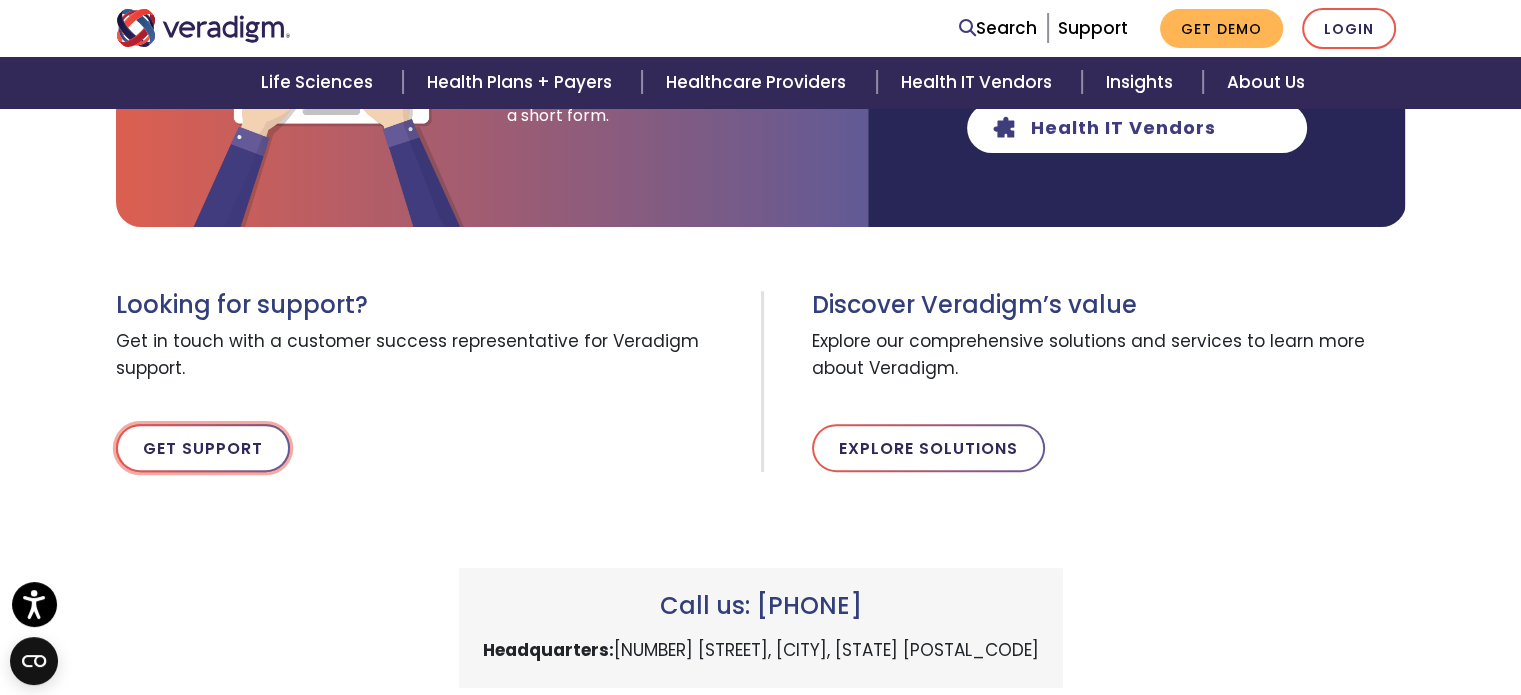 click on "Get Support" at bounding box center [203, 448] 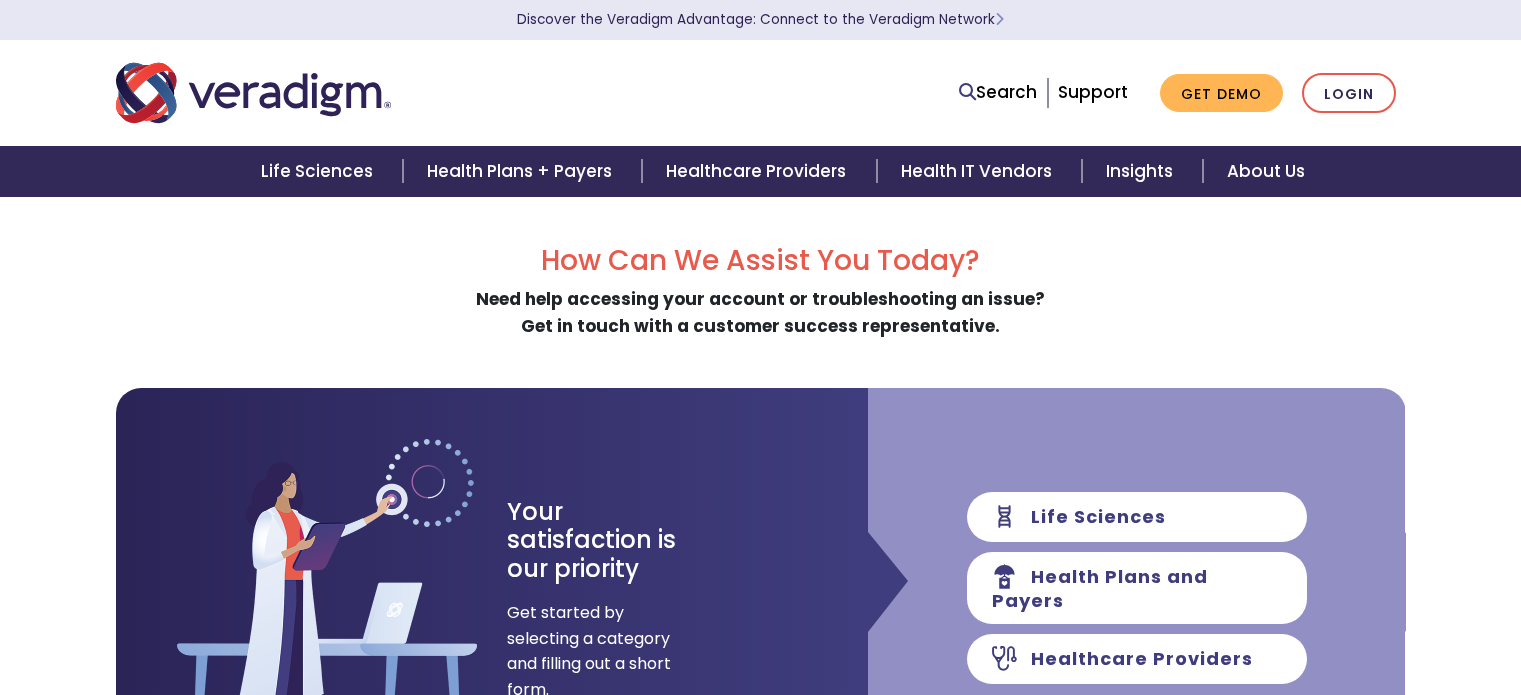 scroll, scrollTop: 0, scrollLeft: 0, axis: both 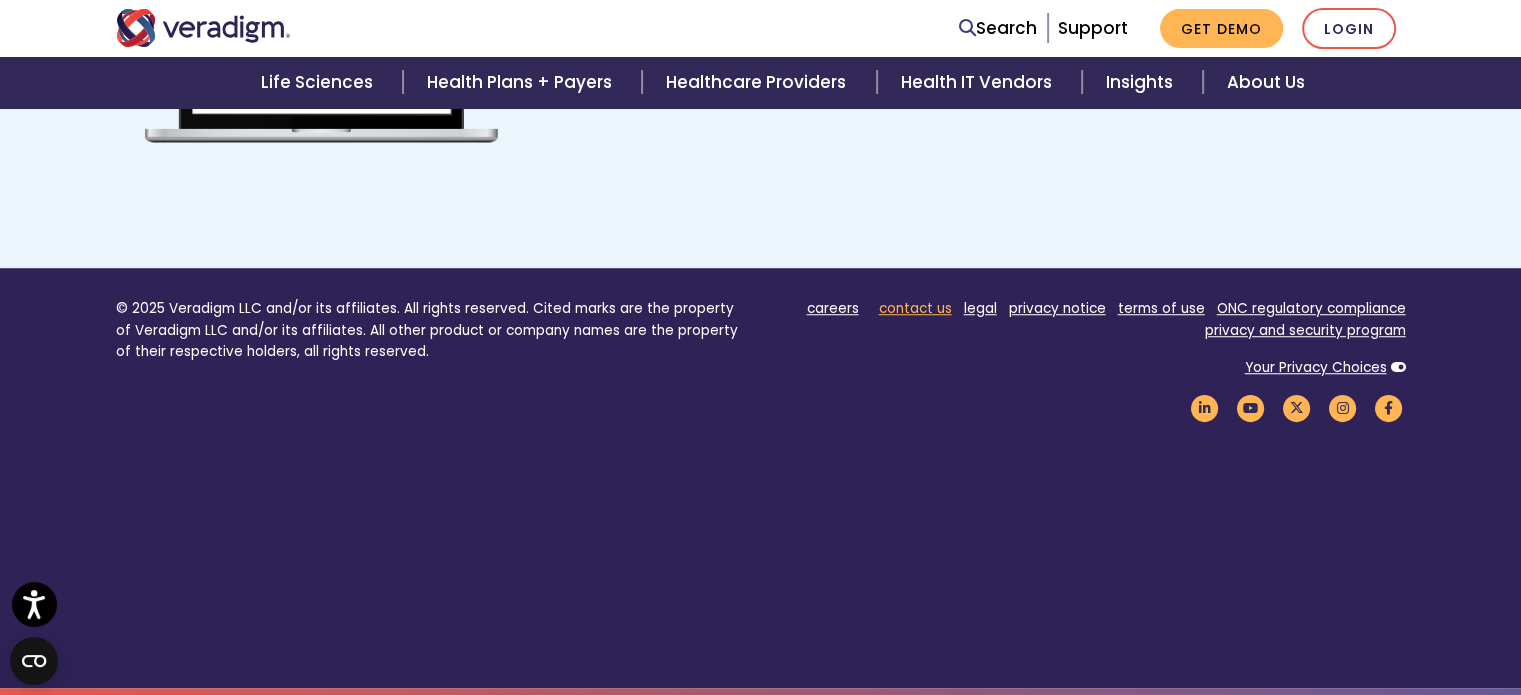 click on "contact us" at bounding box center (915, 308) 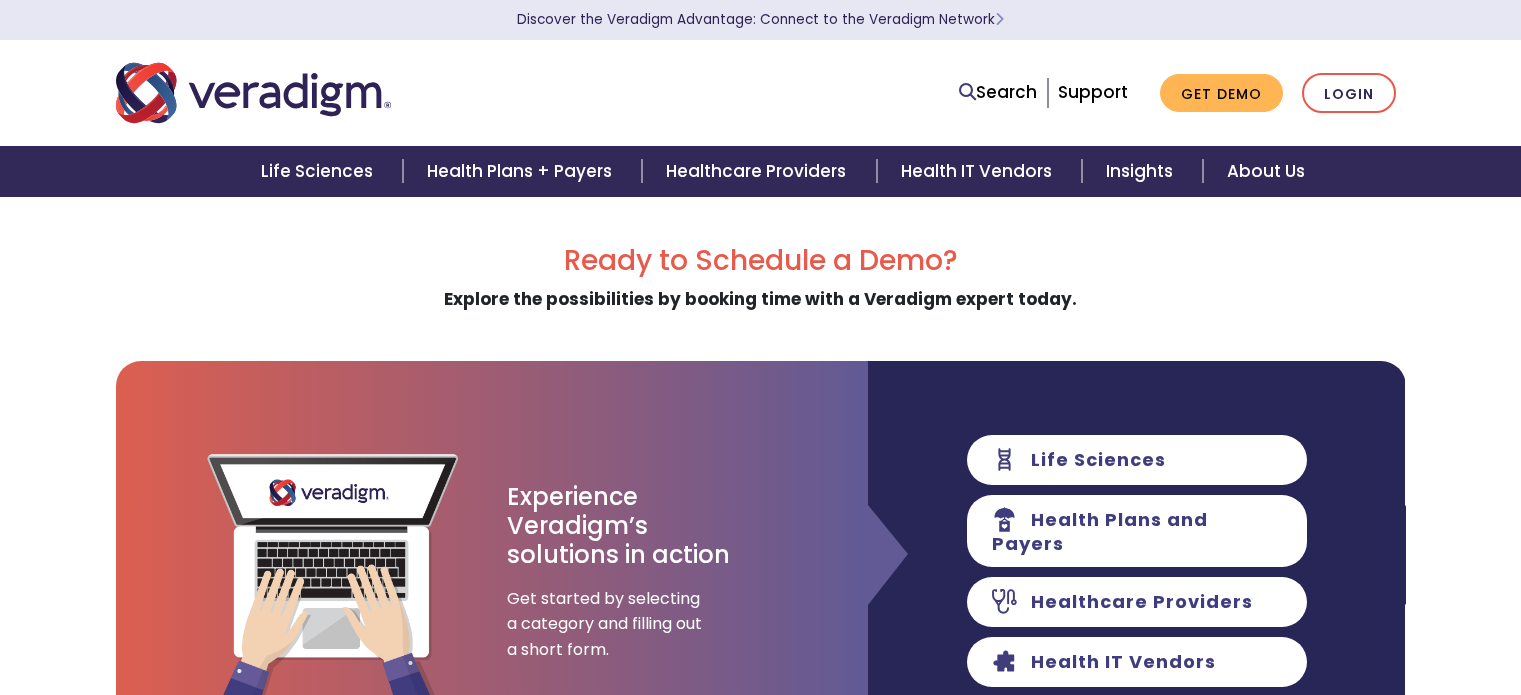 scroll, scrollTop: 0, scrollLeft: 0, axis: both 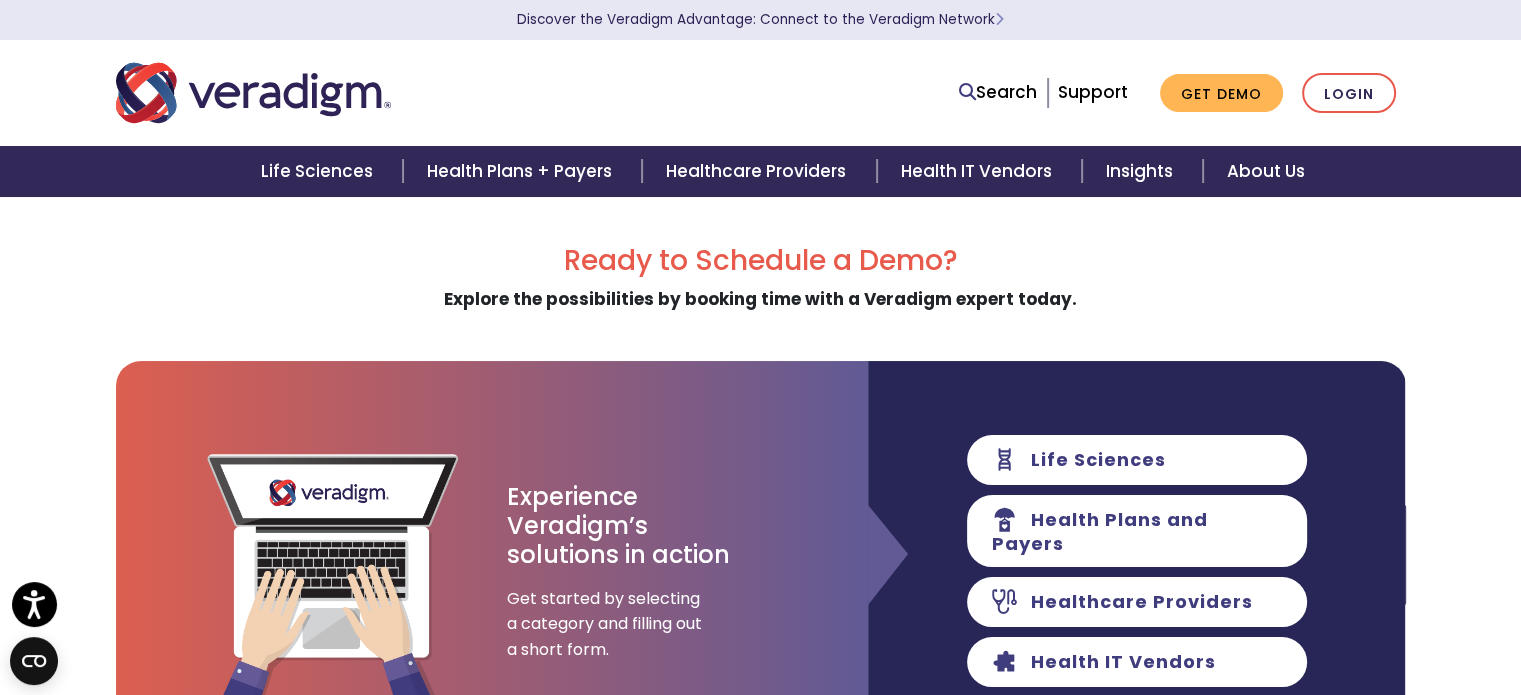 click at bounding box center (253, 93) 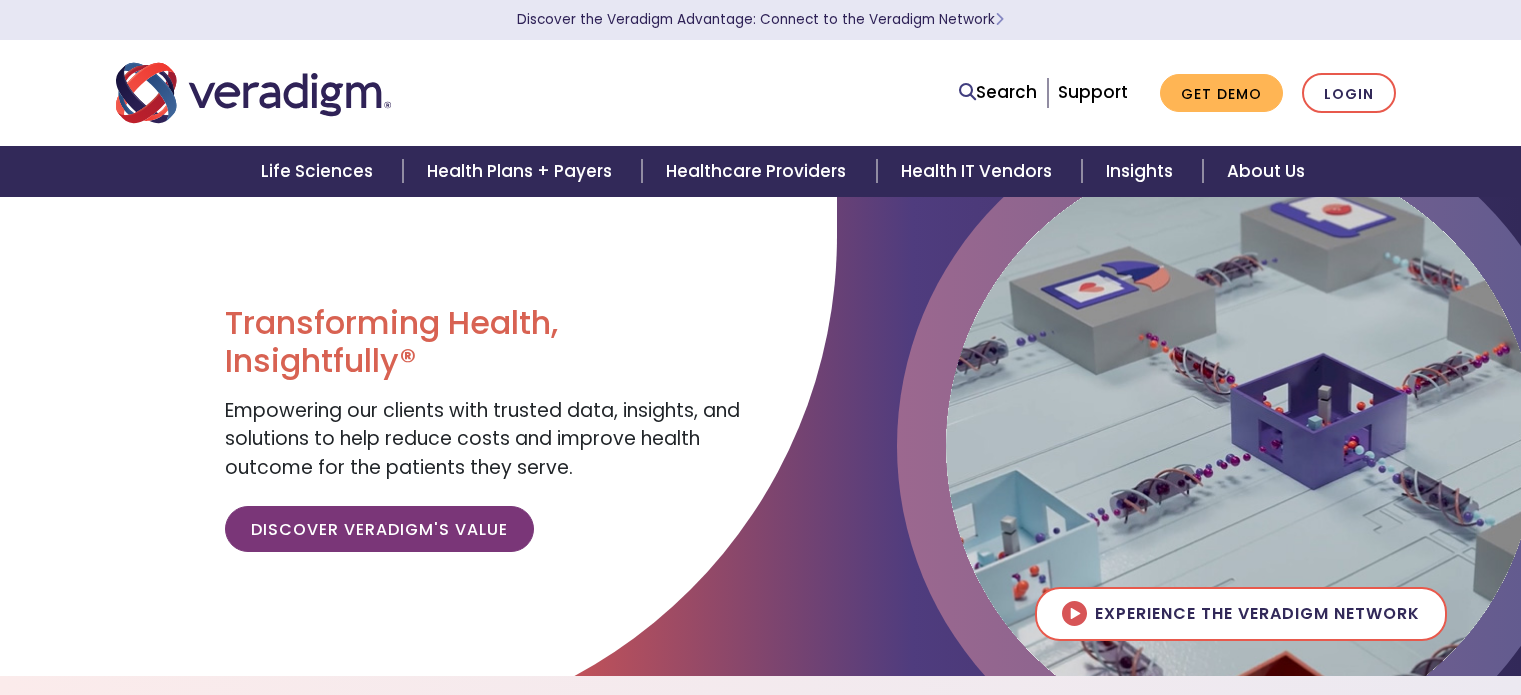 scroll, scrollTop: 0, scrollLeft: 0, axis: both 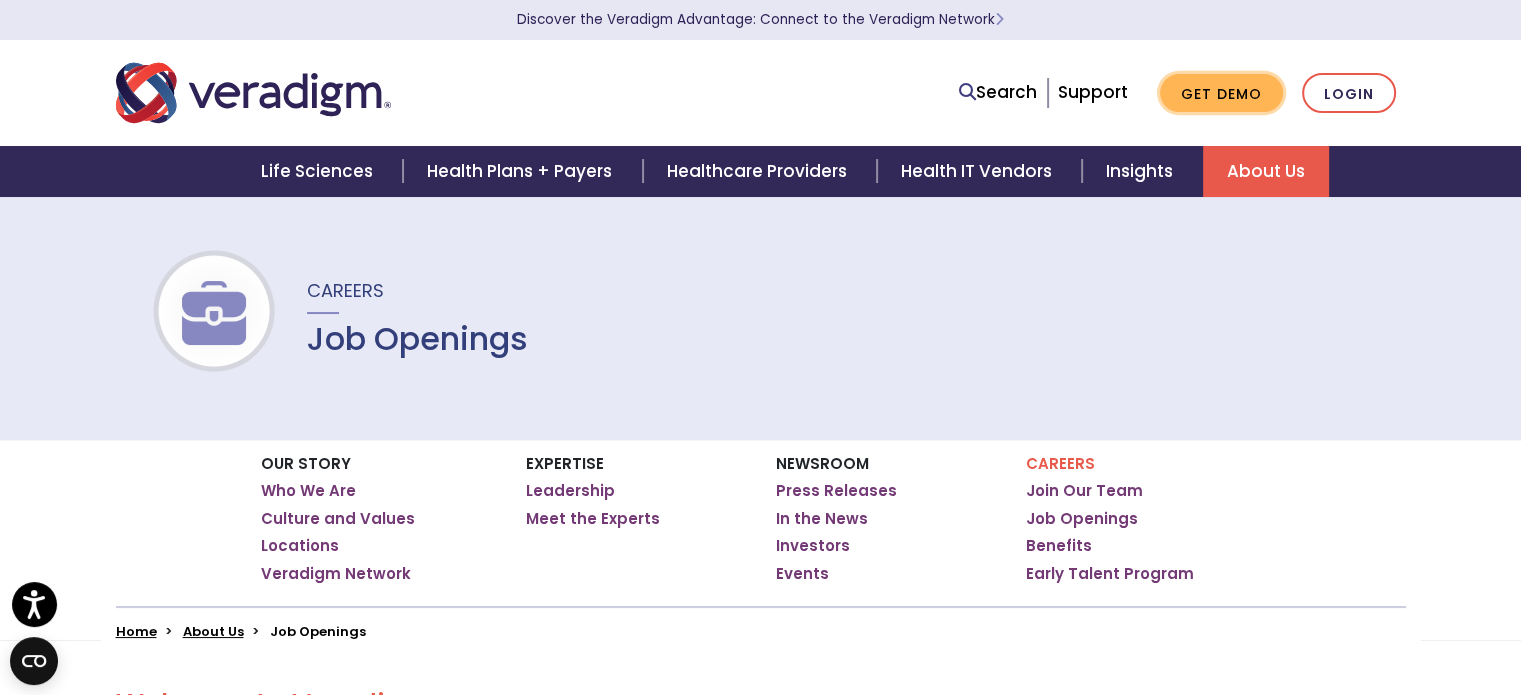 click on "Get Demo" at bounding box center [1221, 93] 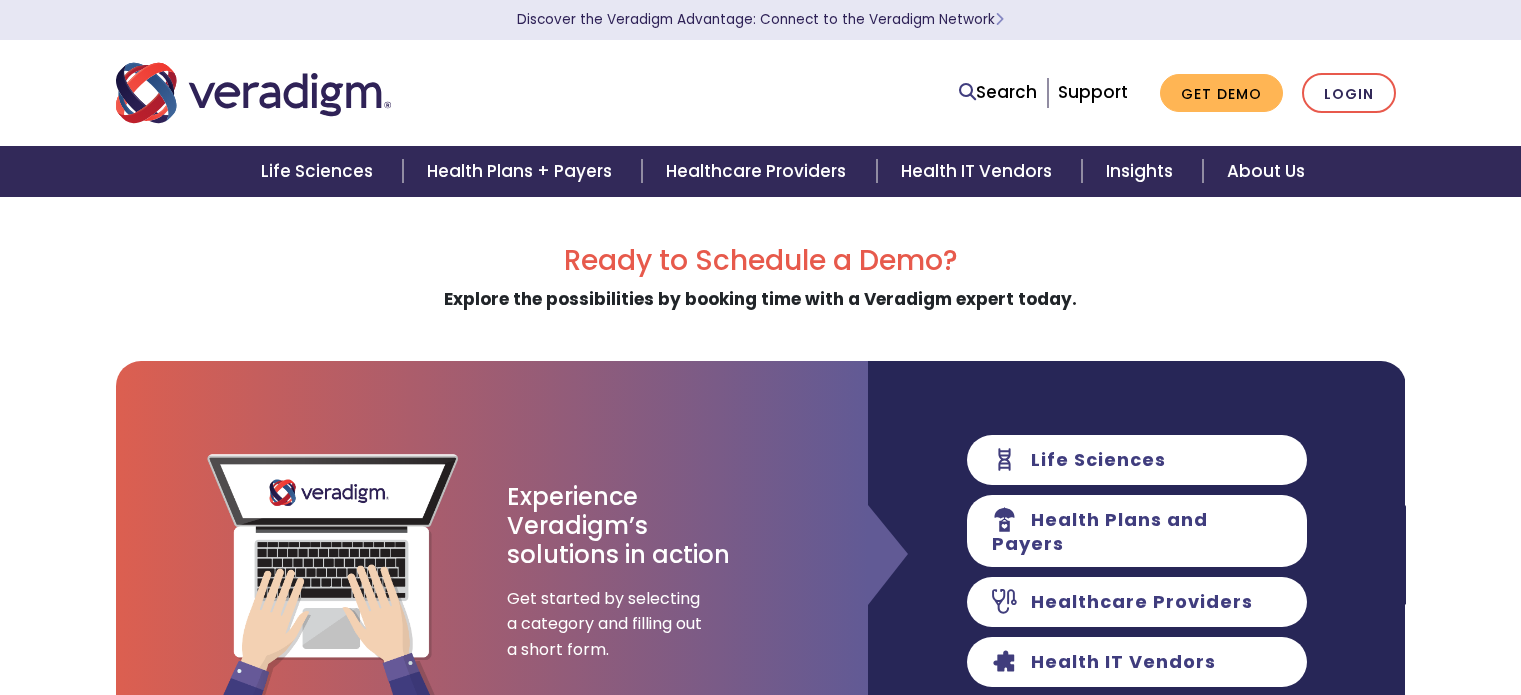 scroll, scrollTop: 0, scrollLeft: 0, axis: both 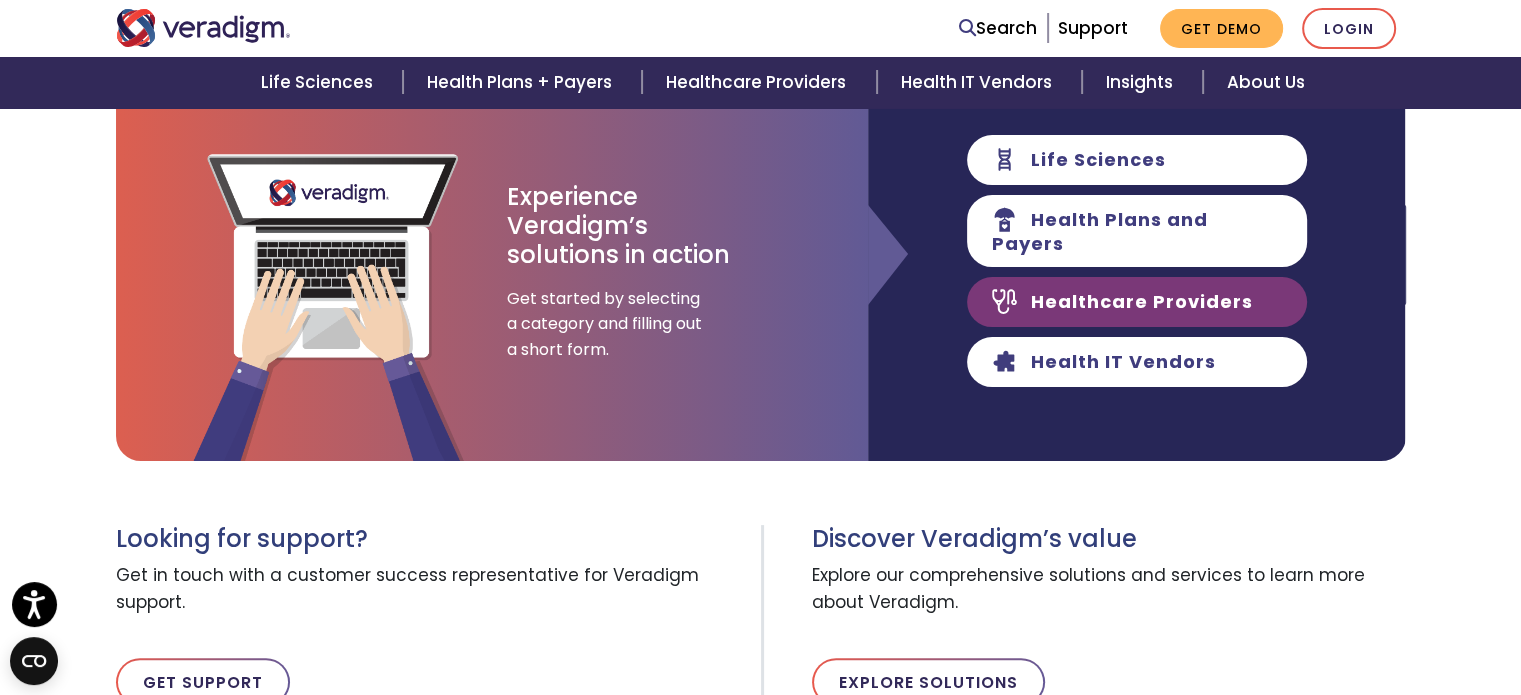 click on "Healthcare Providers" at bounding box center [1137, 302] 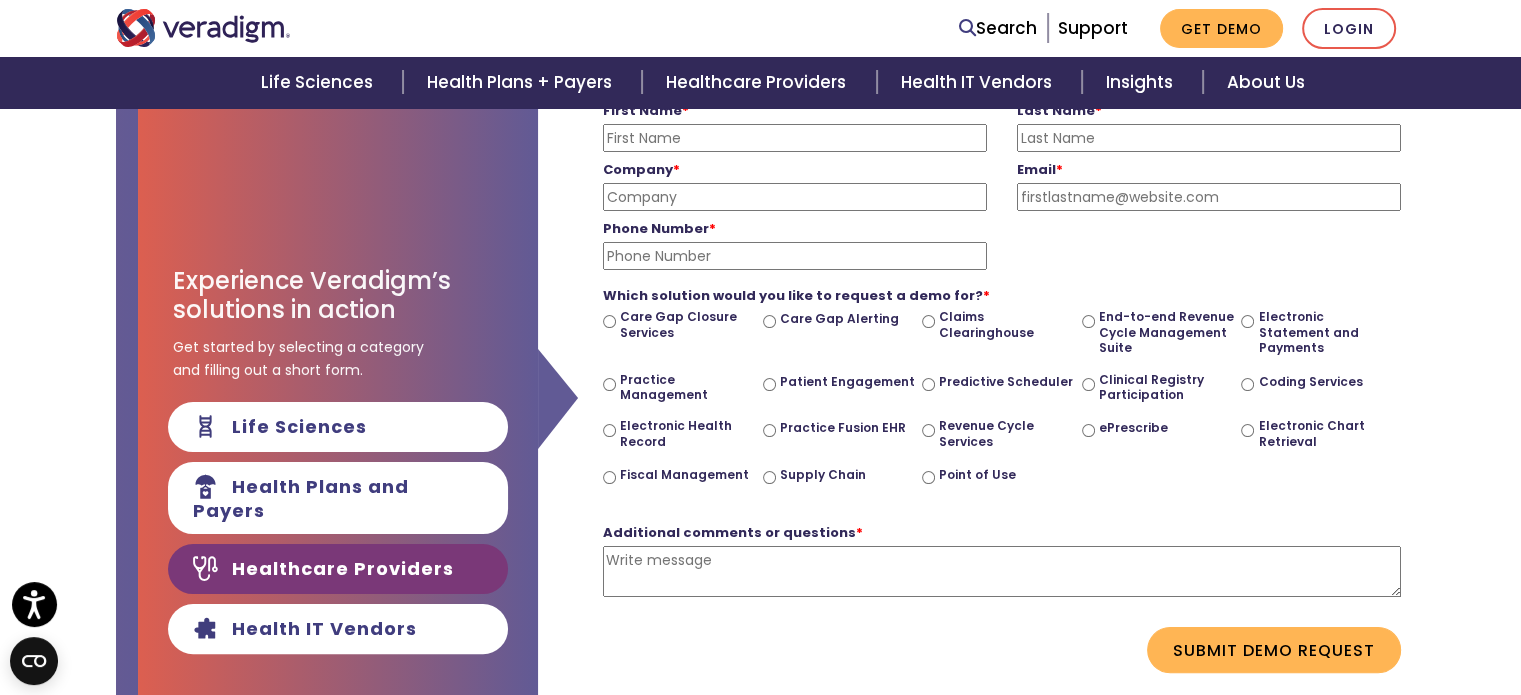 scroll, scrollTop: 0, scrollLeft: 752, axis: horizontal 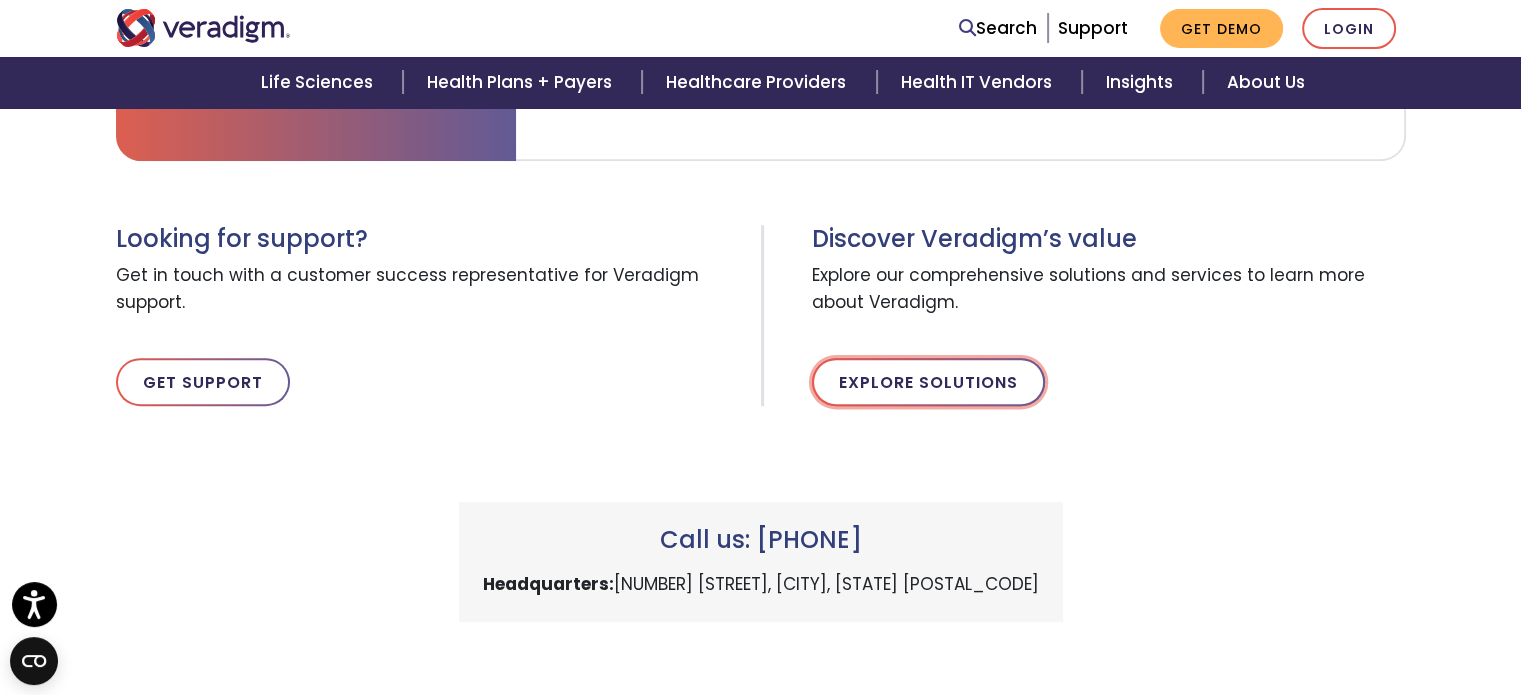 click on "Explore Solutions" at bounding box center [928, 382] 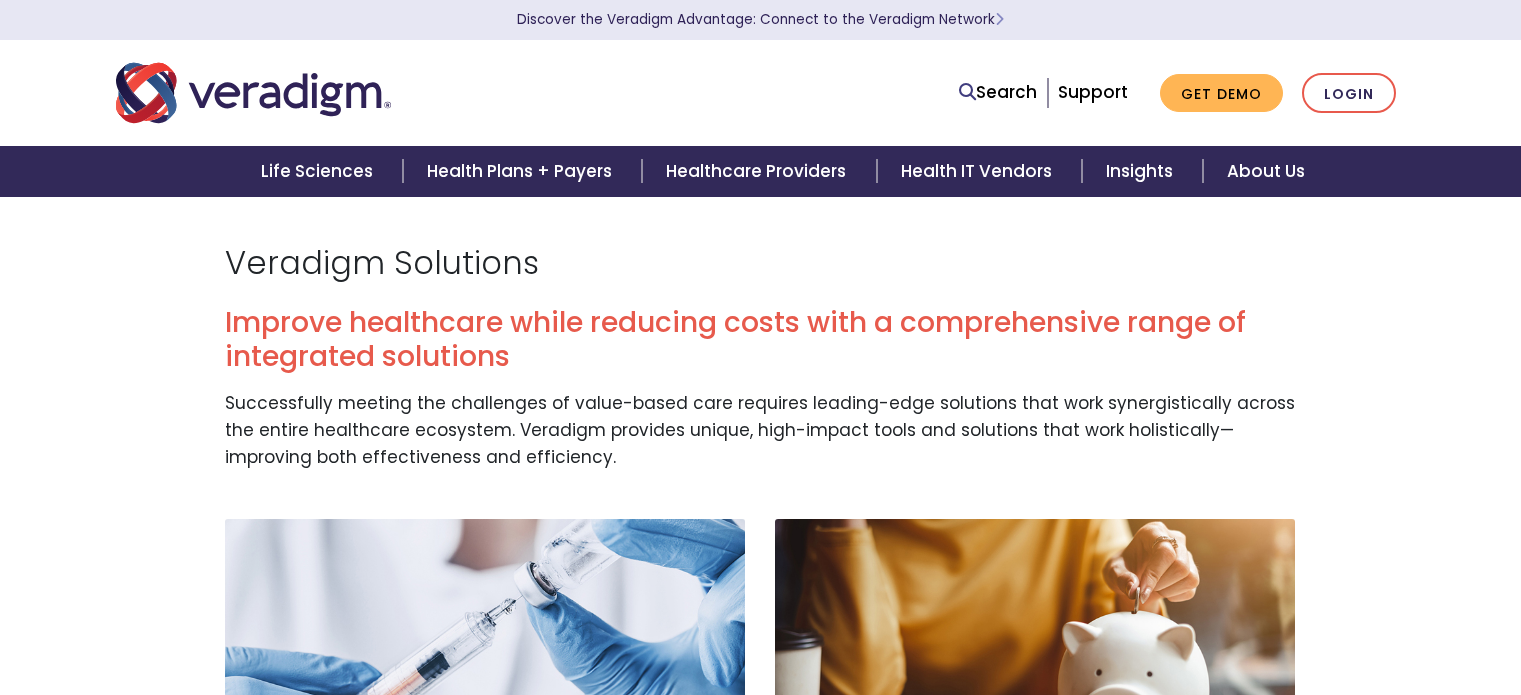 scroll, scrollTop: 0, scrollLeft: 0, axis: both 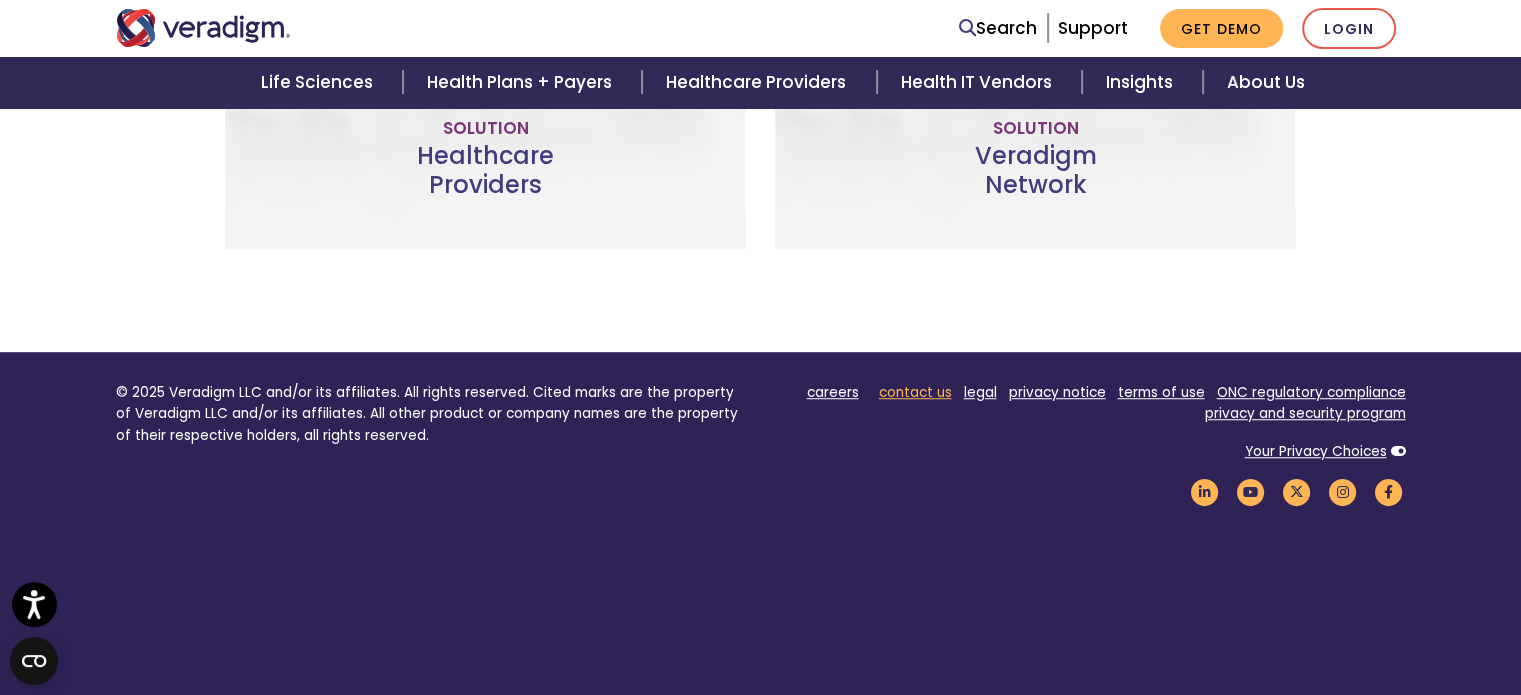 click on "contact us" at bounding box center [915, 392] 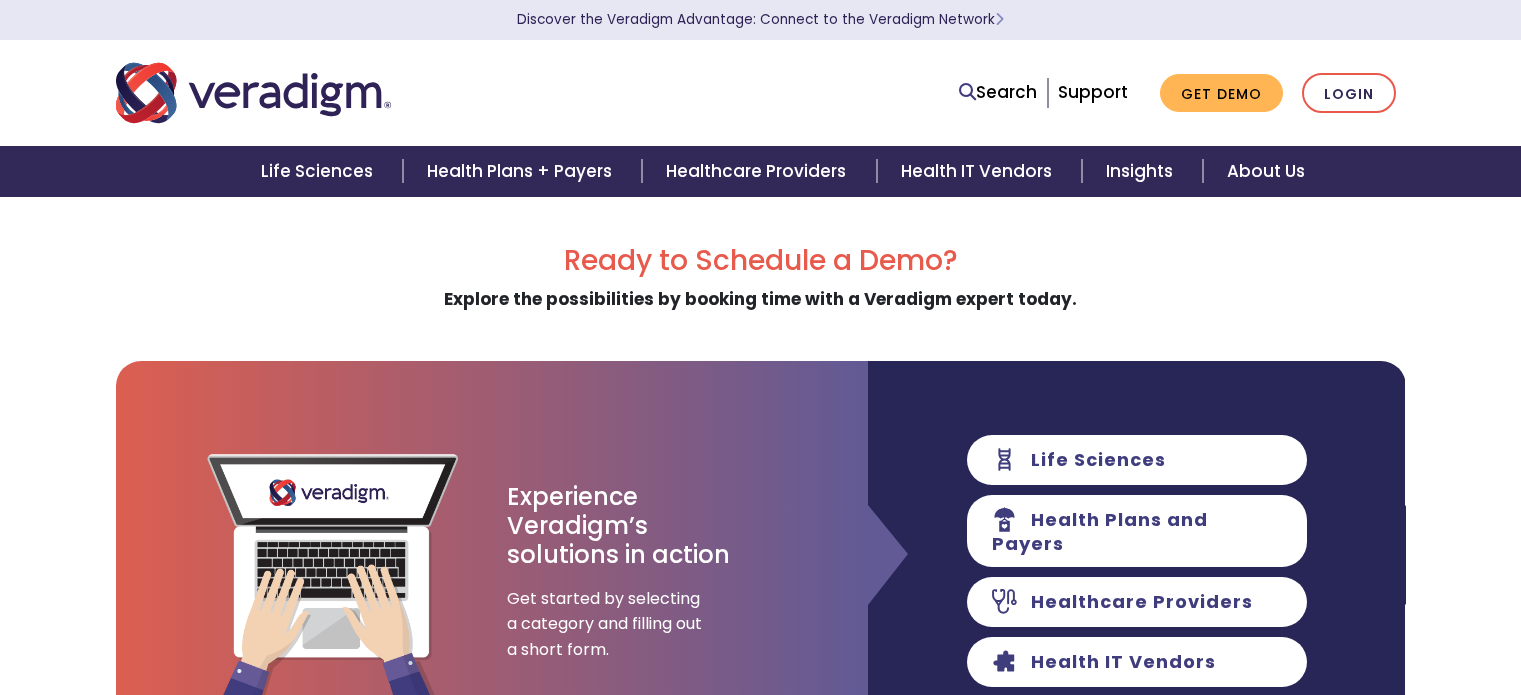 scroll, scrollTop: 0, scrollLeft: 0, axis: both 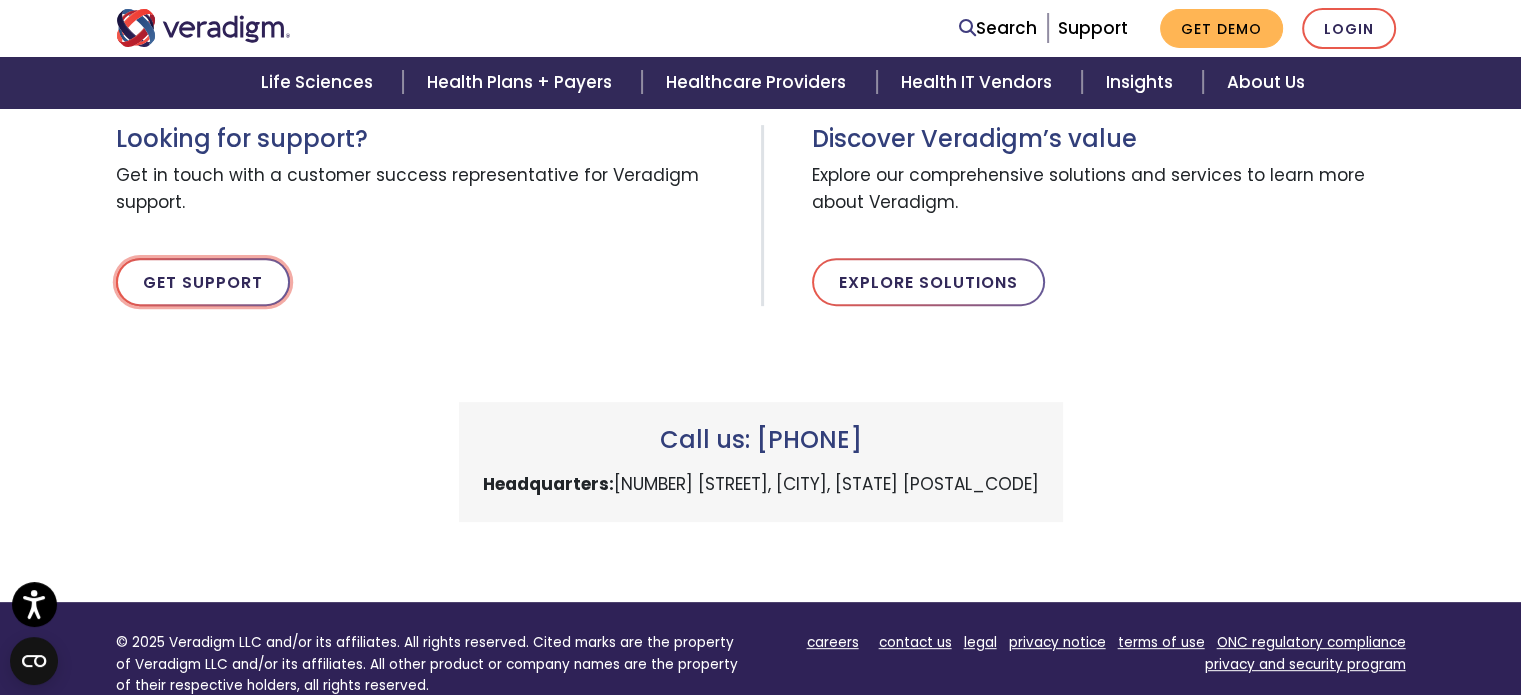 click on "Get Support" at bounding box center (203, 282) 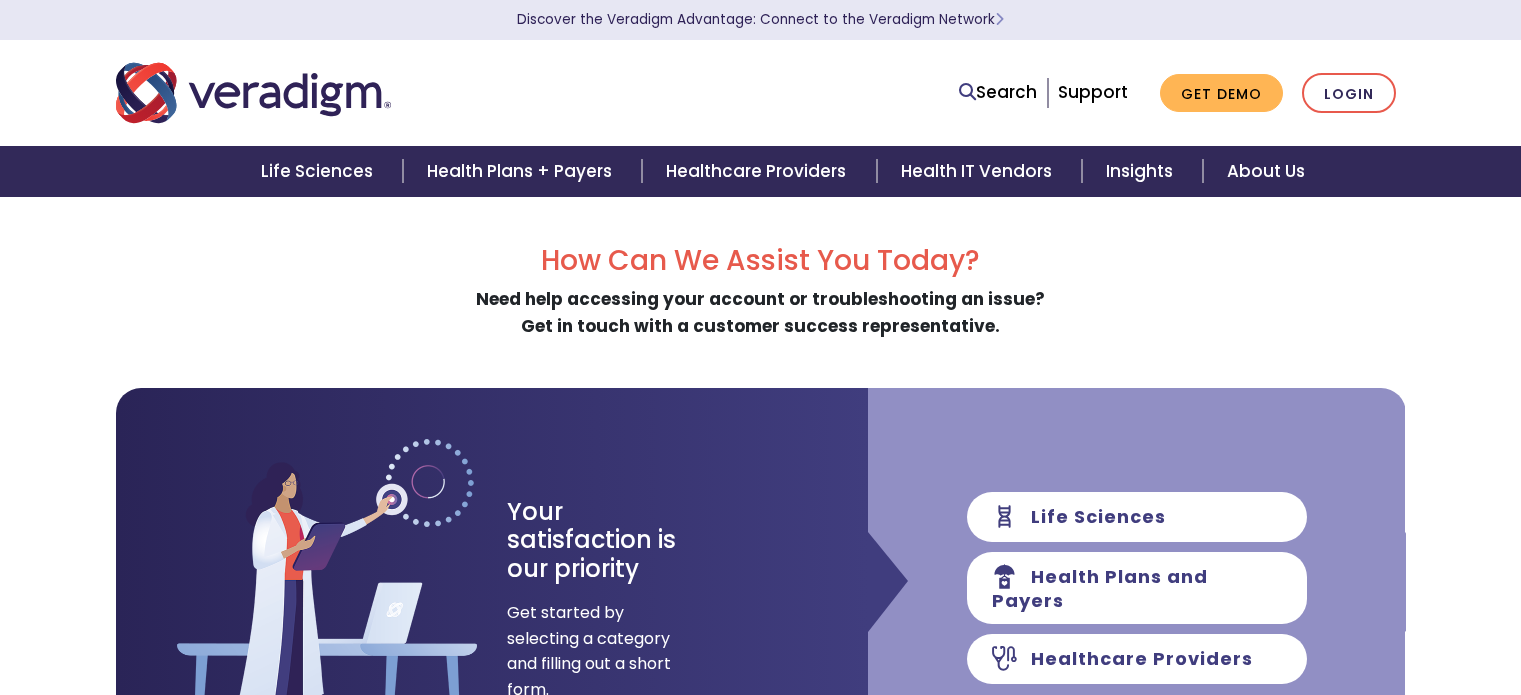 scroll, scrollTop: 0, scrollLeft: 0, axis: both 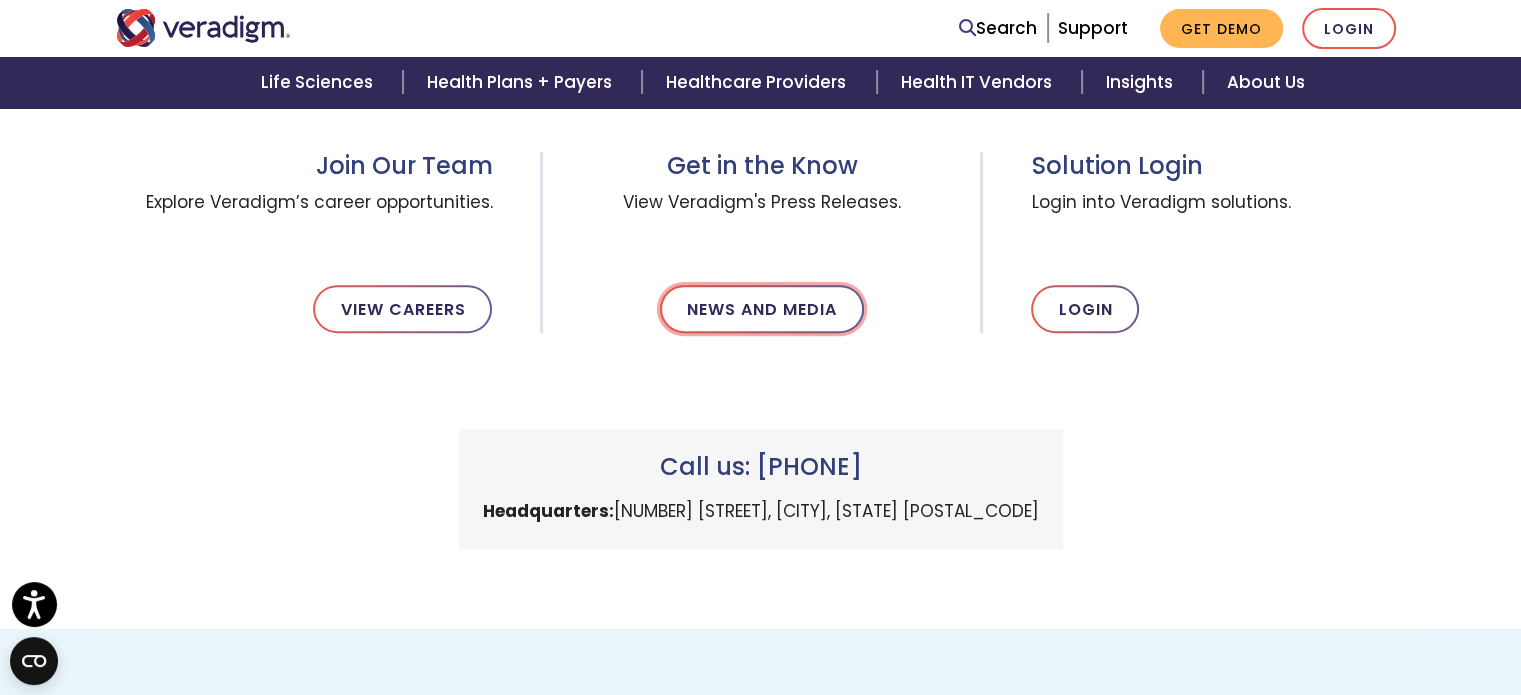 click on "News and Media" at bounding box center (762, 309) 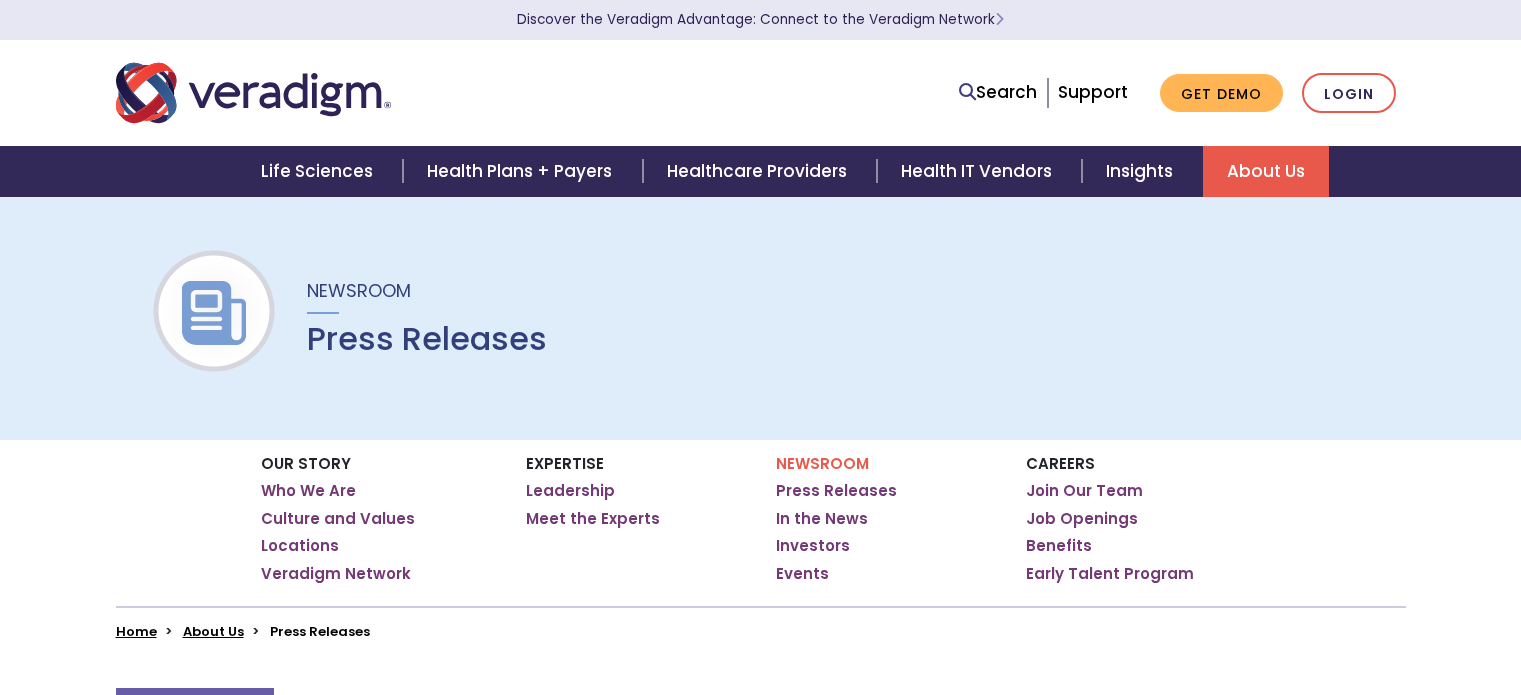 scroll, scrollTop: 0, scrollLeft: 0, axis: both 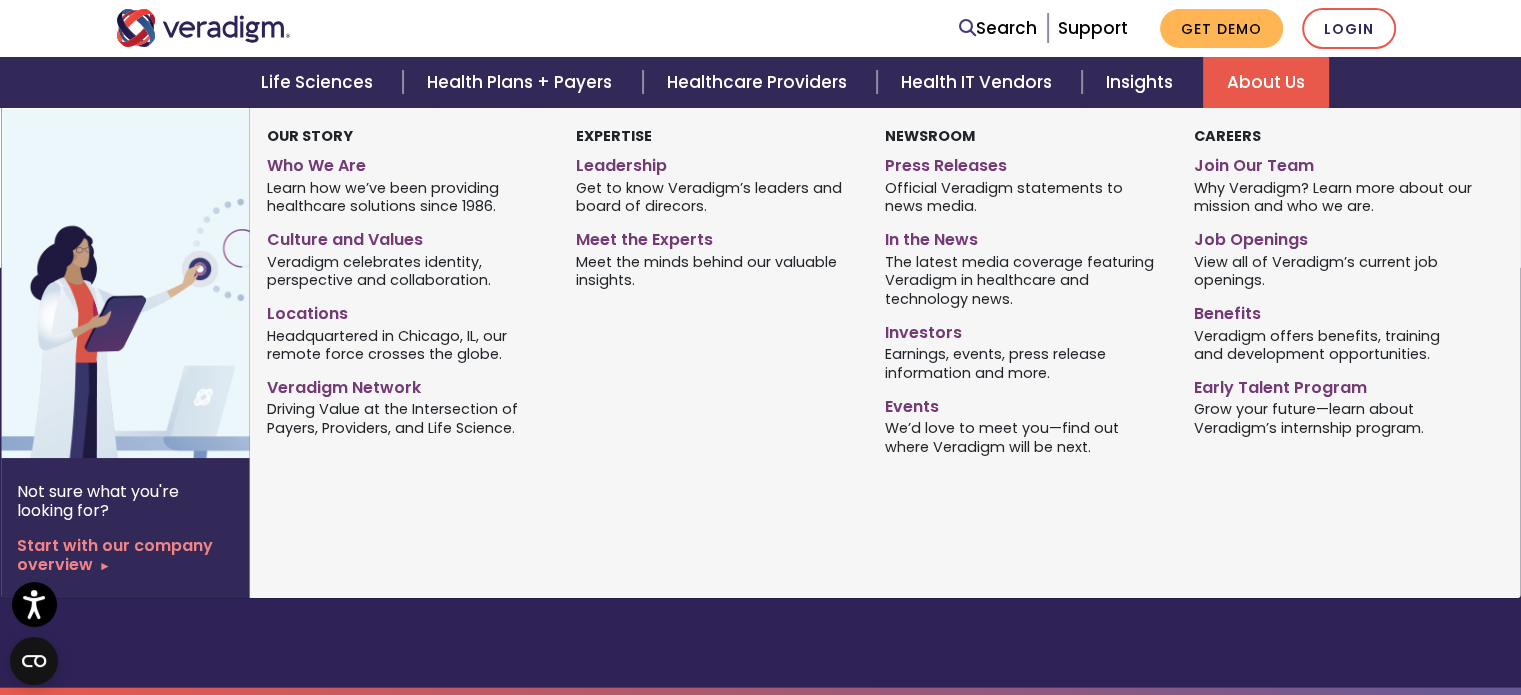 click on "About Us" at bounding box center (1266, 82) 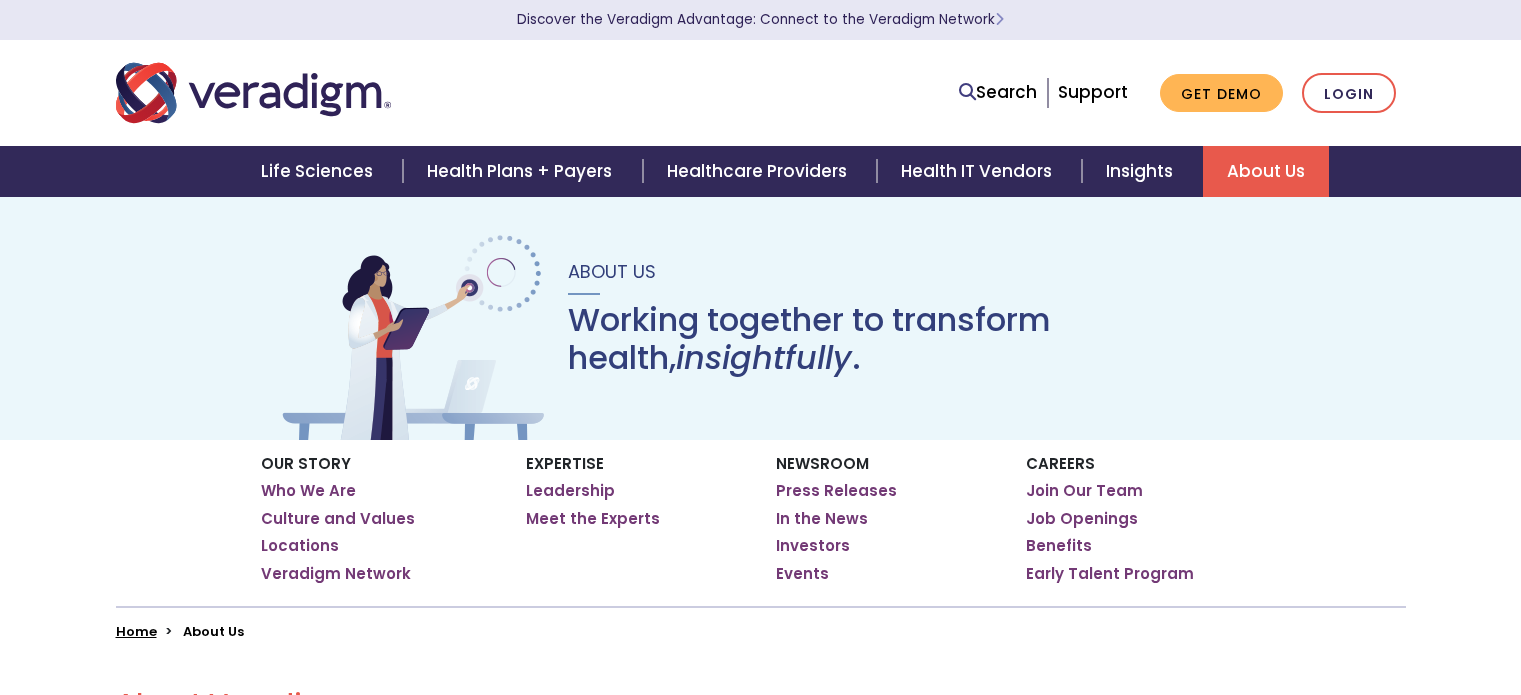 scroll, scrollTop: 0, scrollLeft: 0, axis: both 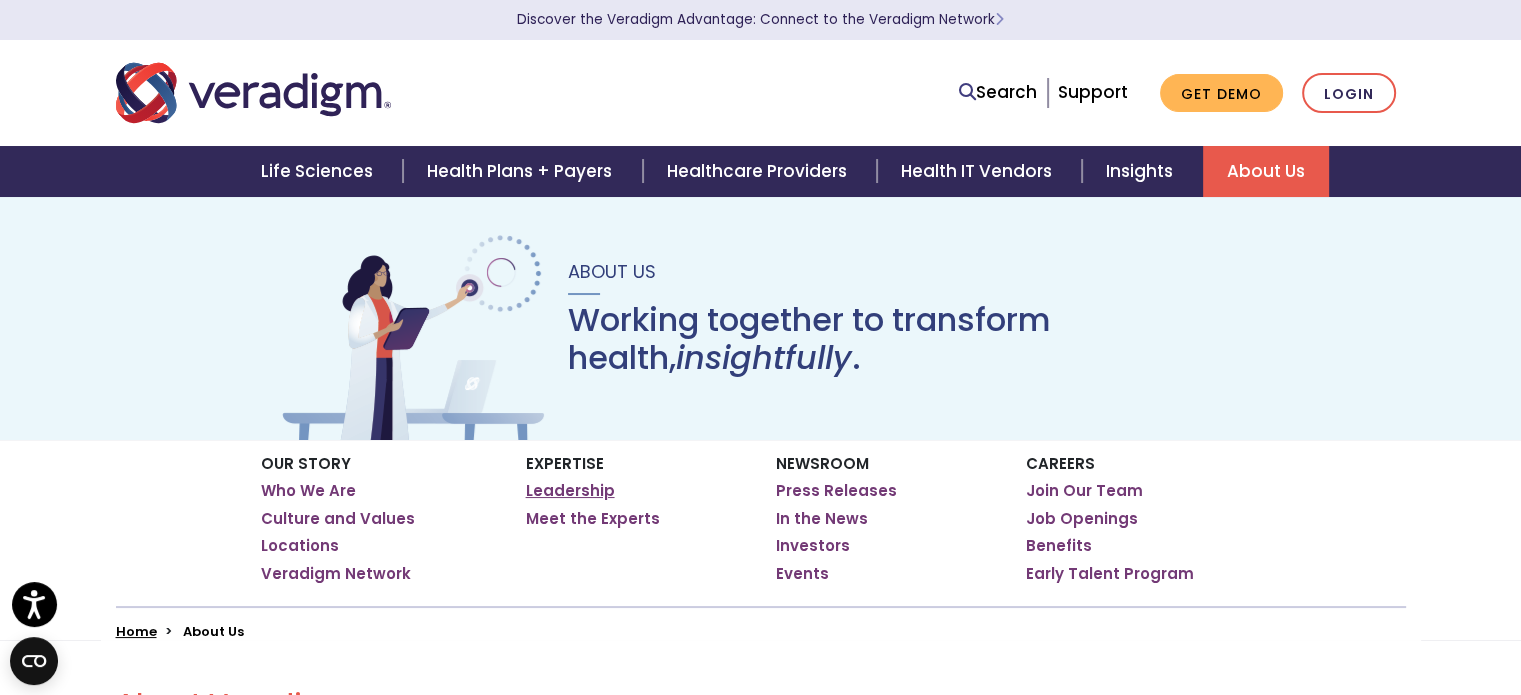 click on "Leadership" at bounding box center (570, 491) 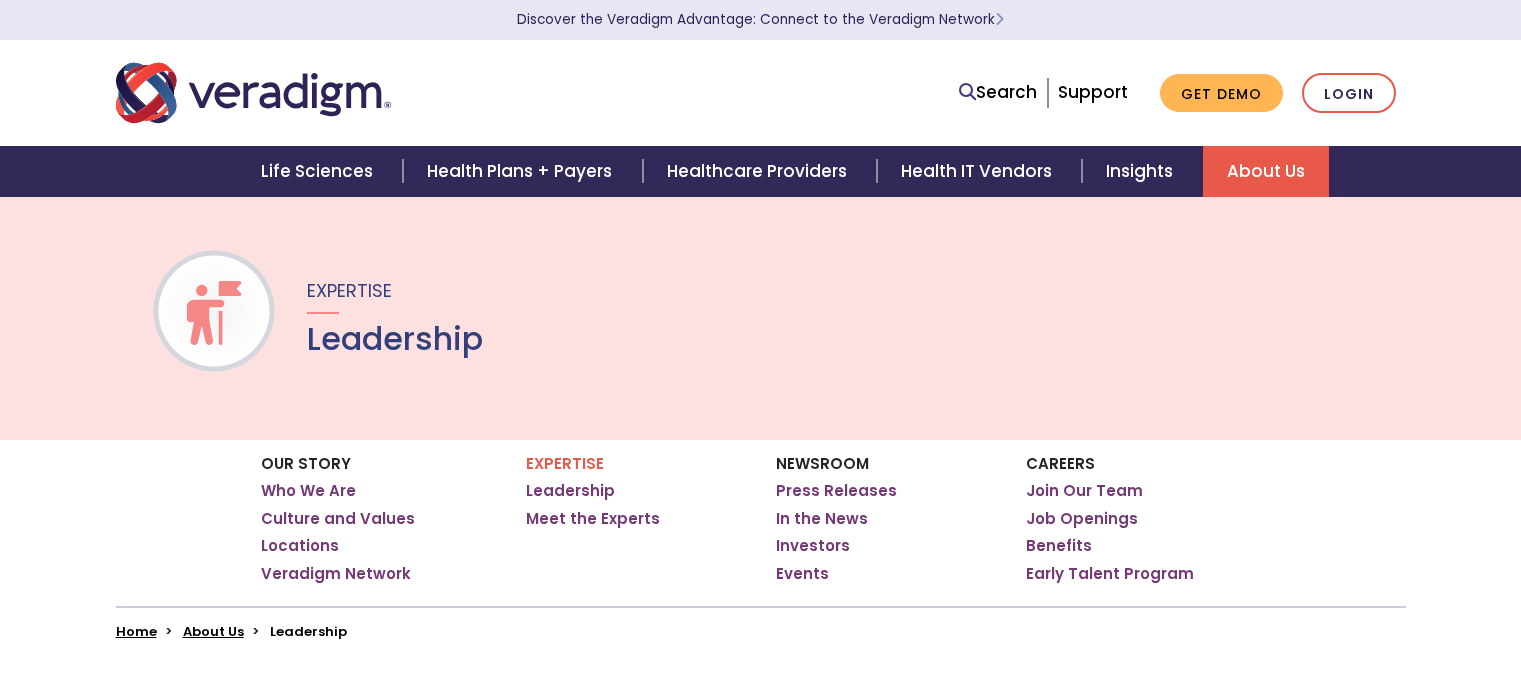 scroll, scrollTop: 0, scrollLeft: 0, axis: both 